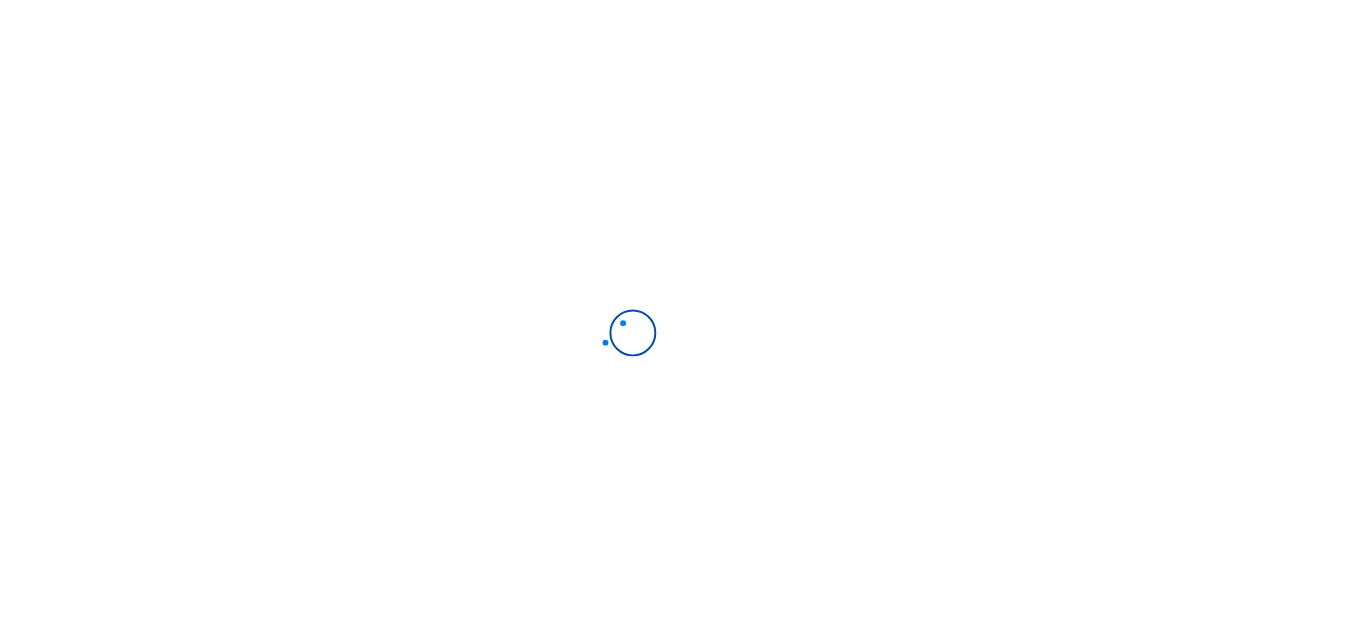 scroll, scrollTop: 0, scrollLeft: 0, axis: both 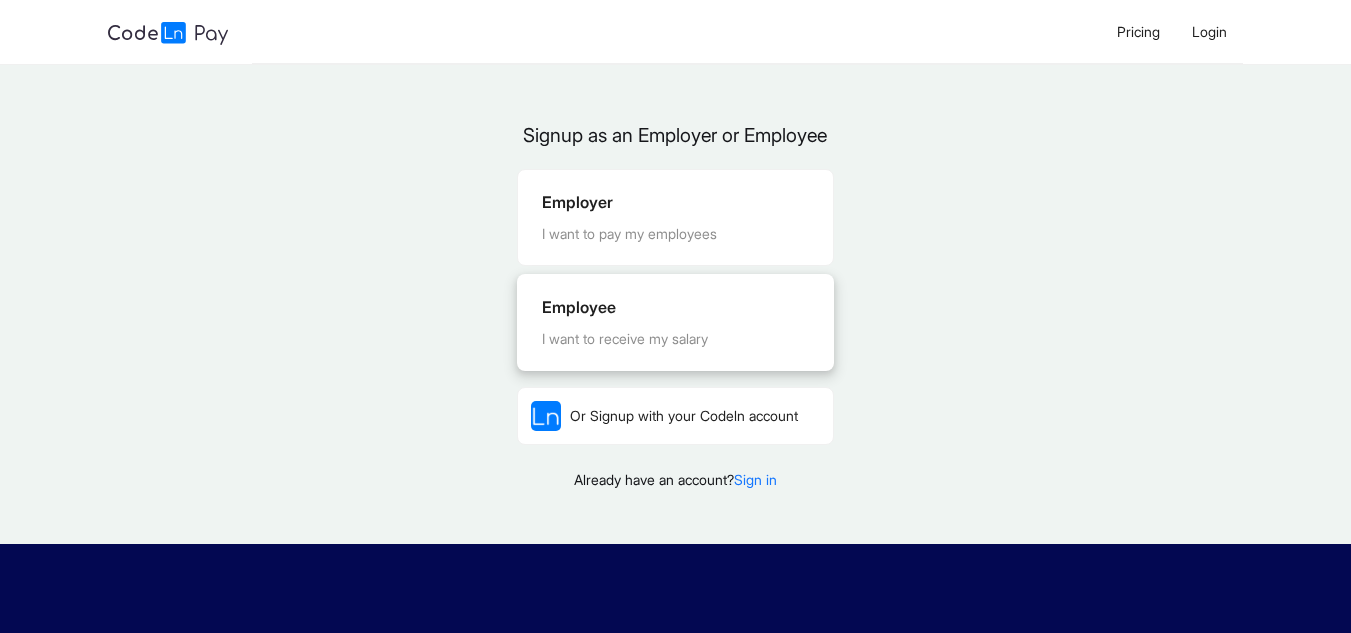 click on "Employee I want to receive my salary" at bounding box center (675, 322) 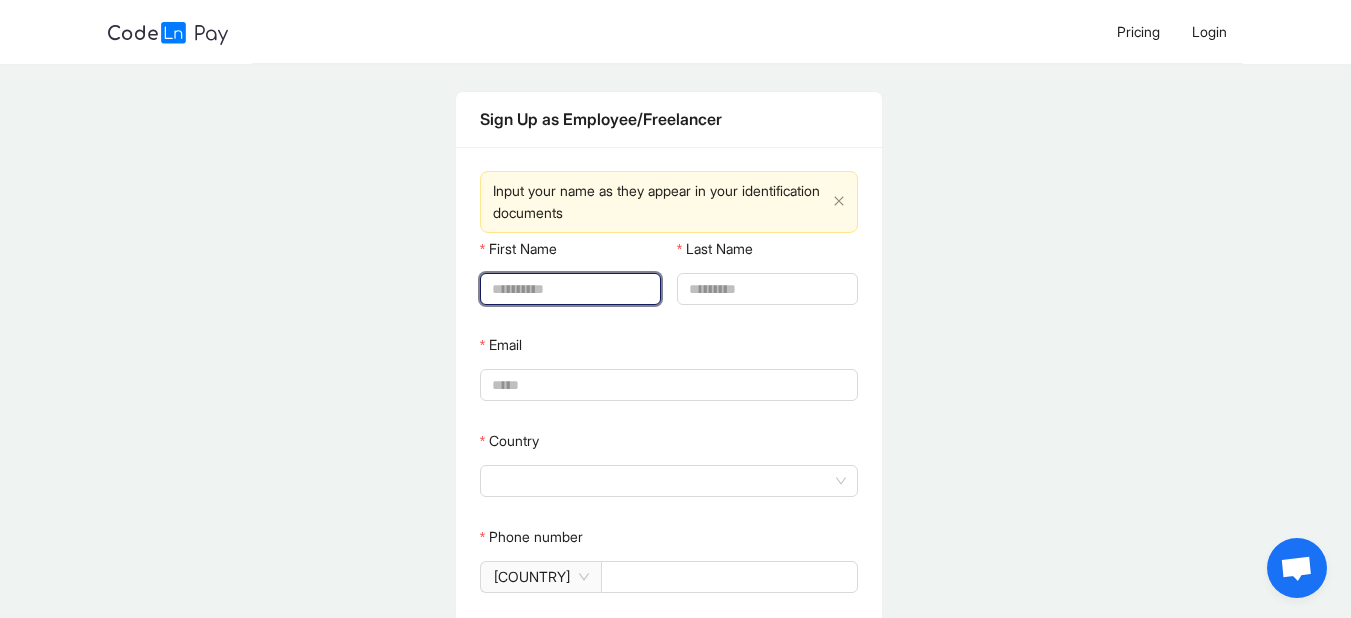 click on "First Name" at bounding box center [568, 289] 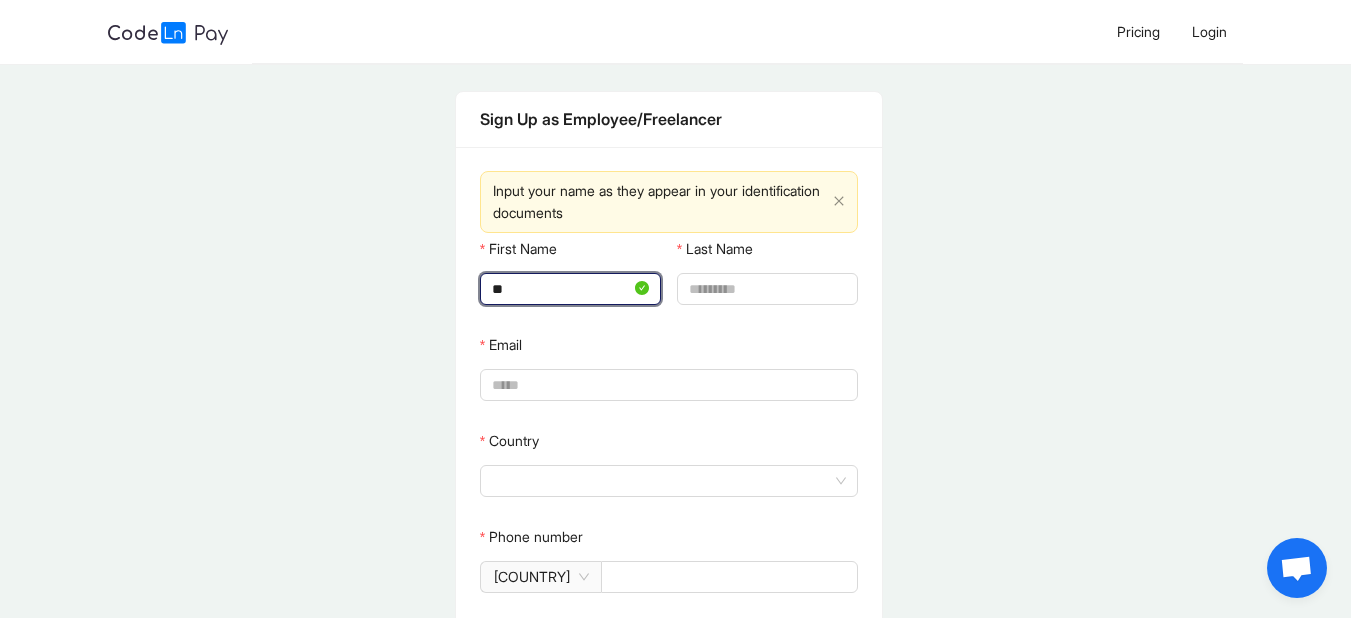 type on "*" 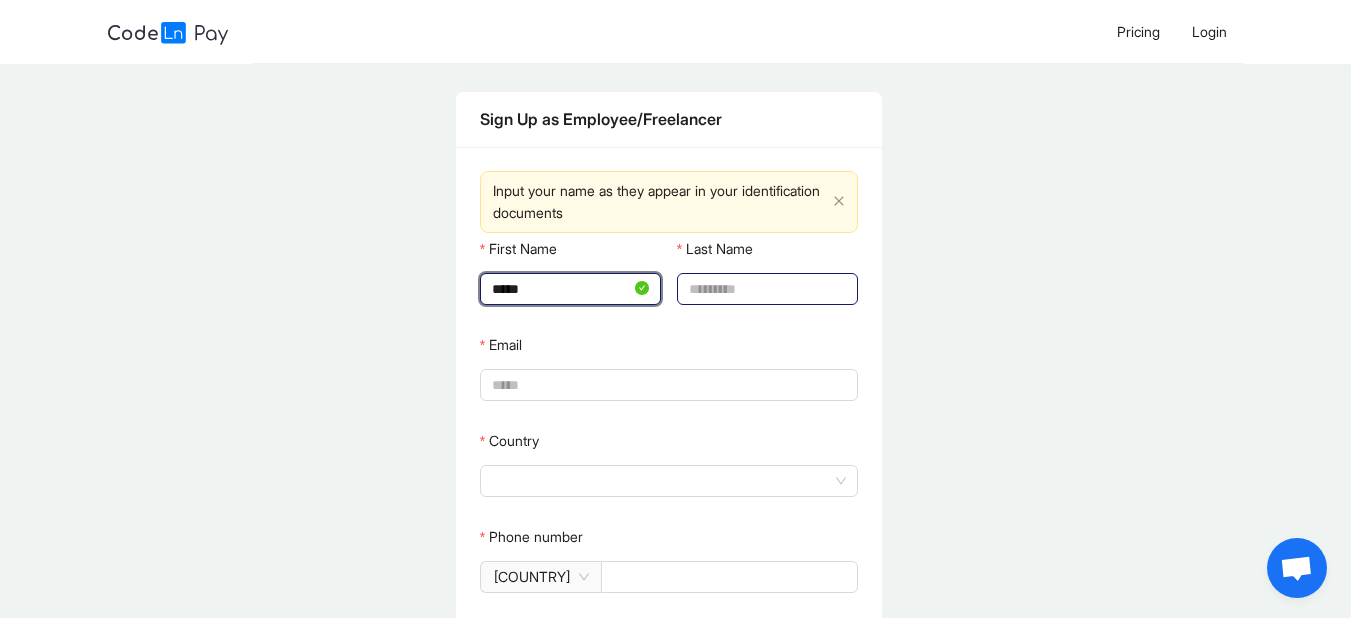 type on "*****" 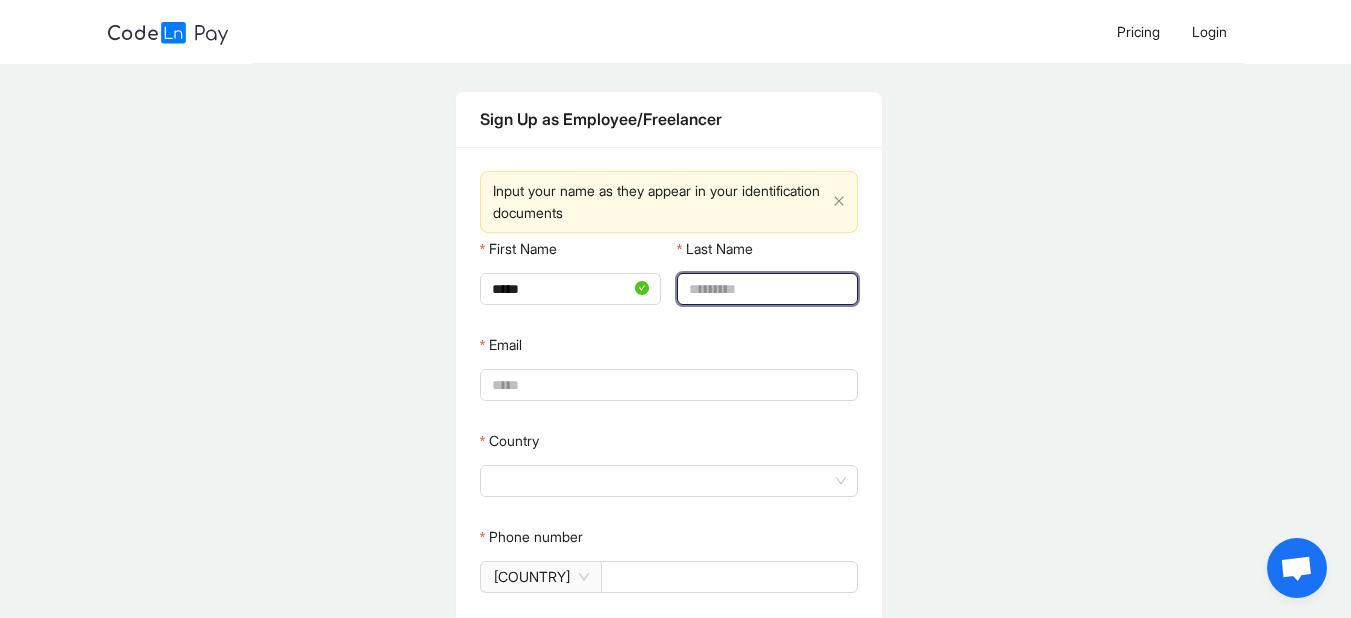 click on "Last Name" at bounding box center [765, 289] 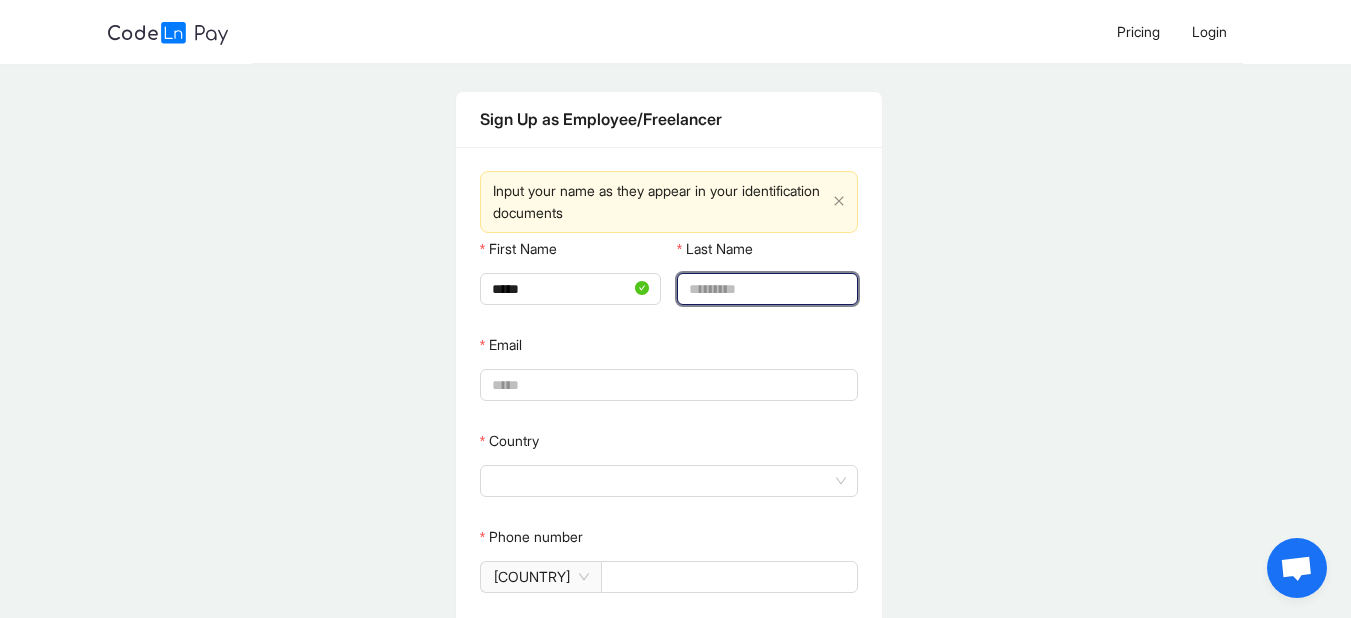 type on "*" 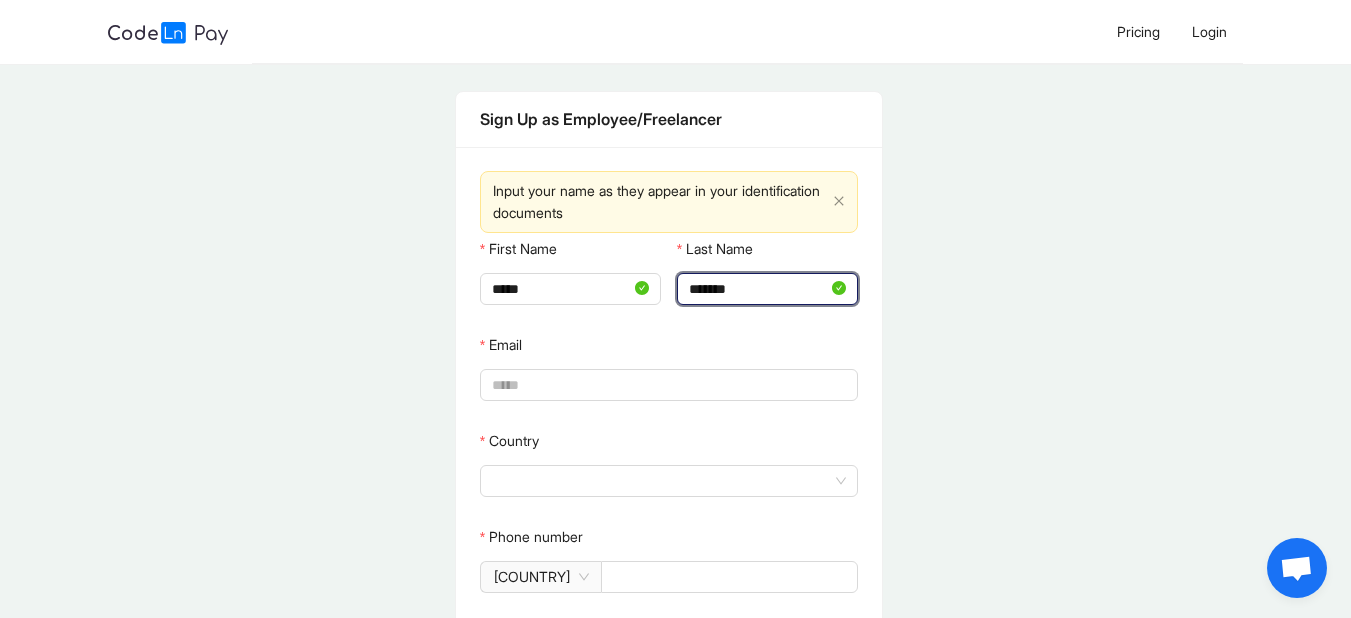 type on "*******" 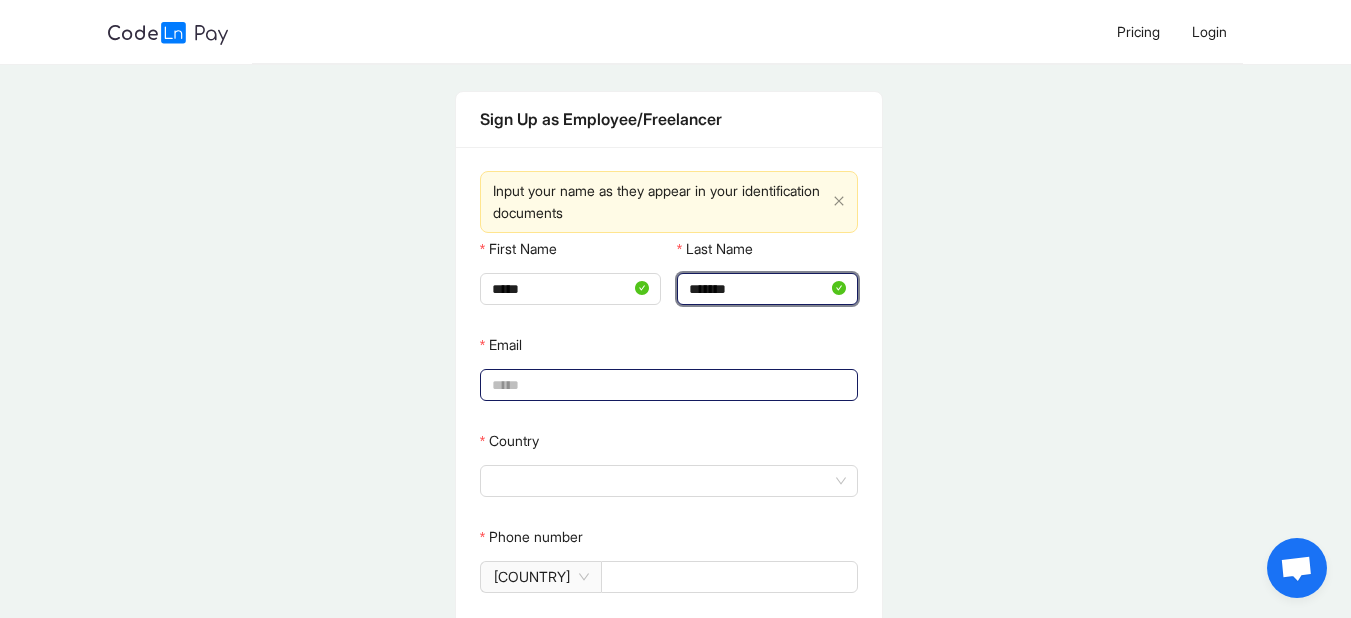 click on "Email" at bounding box center (667, 385) 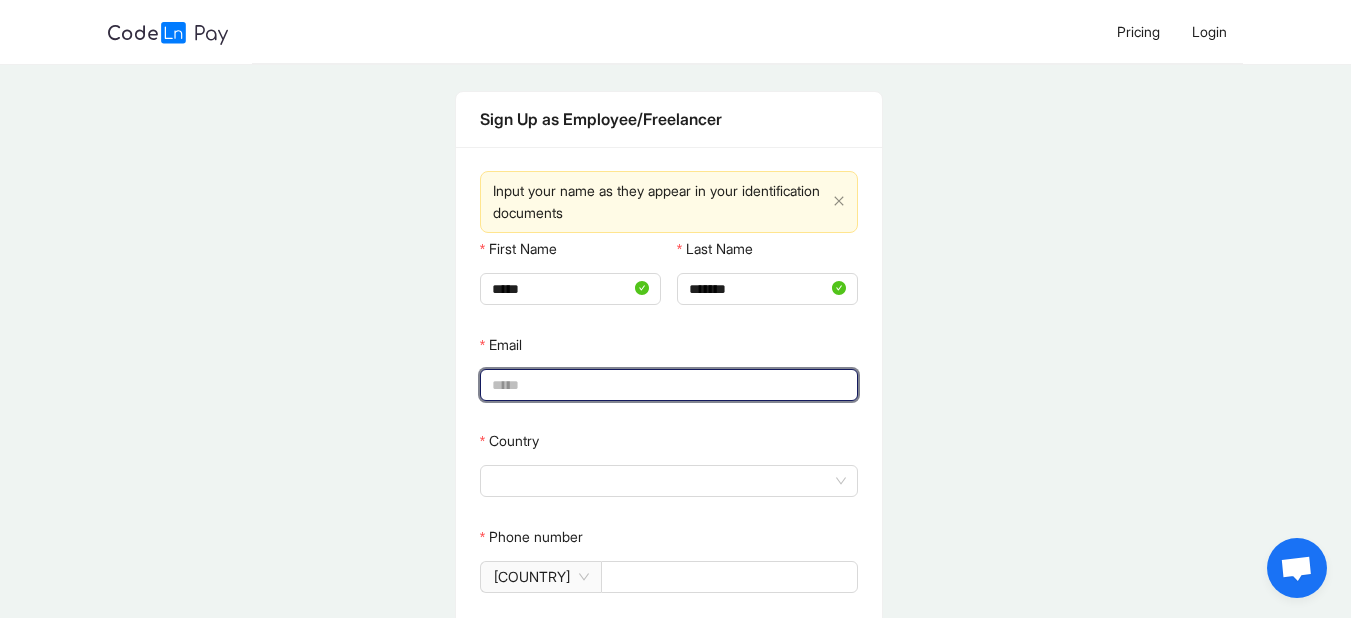 paste on "**********" 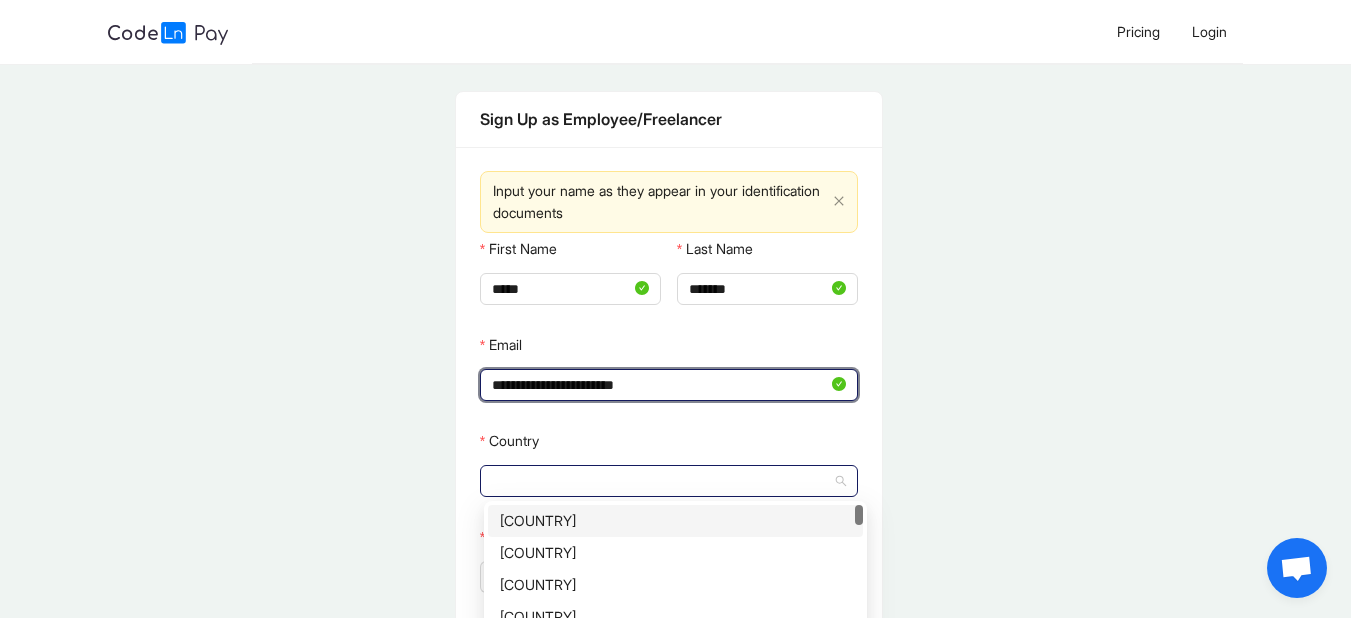 click 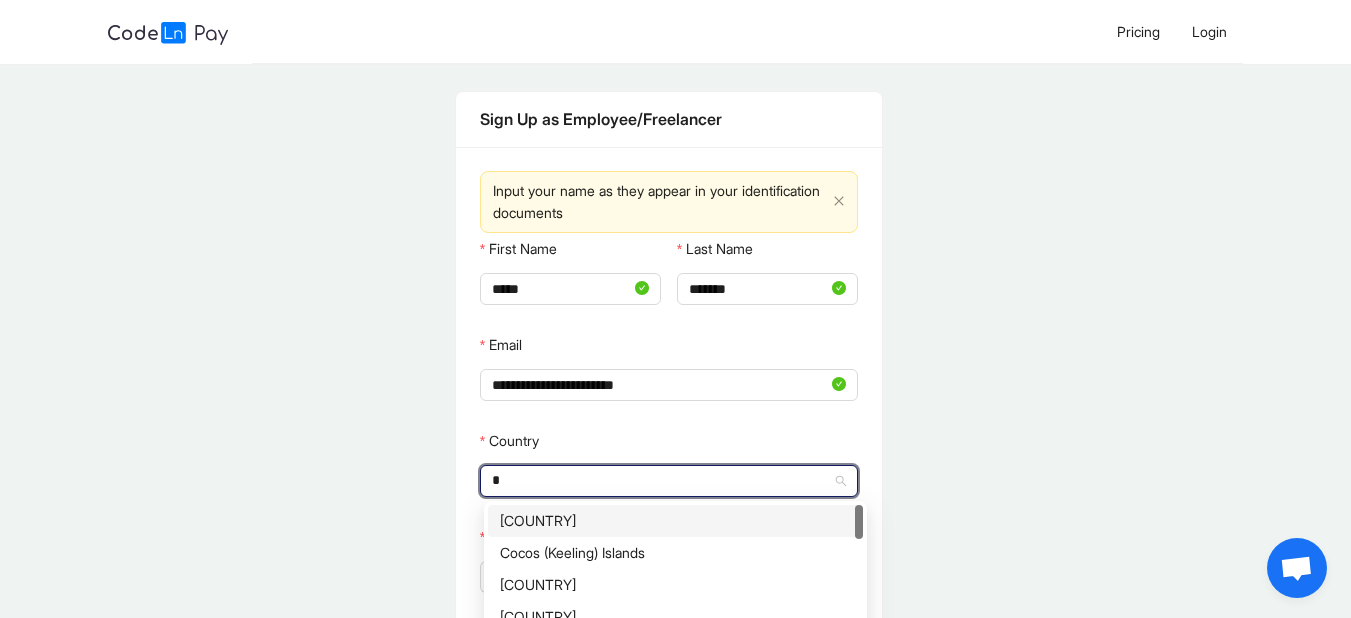 type on "**" 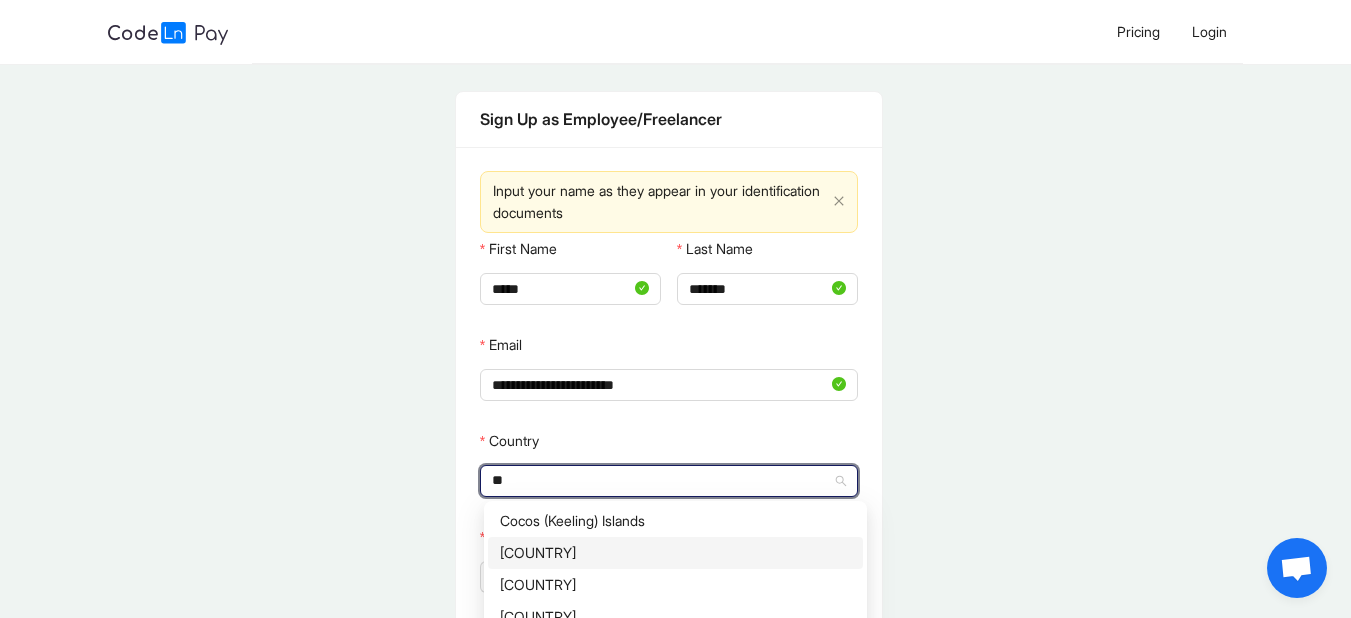 click on "[COUNTRY]" at bounding box center [675, 553] 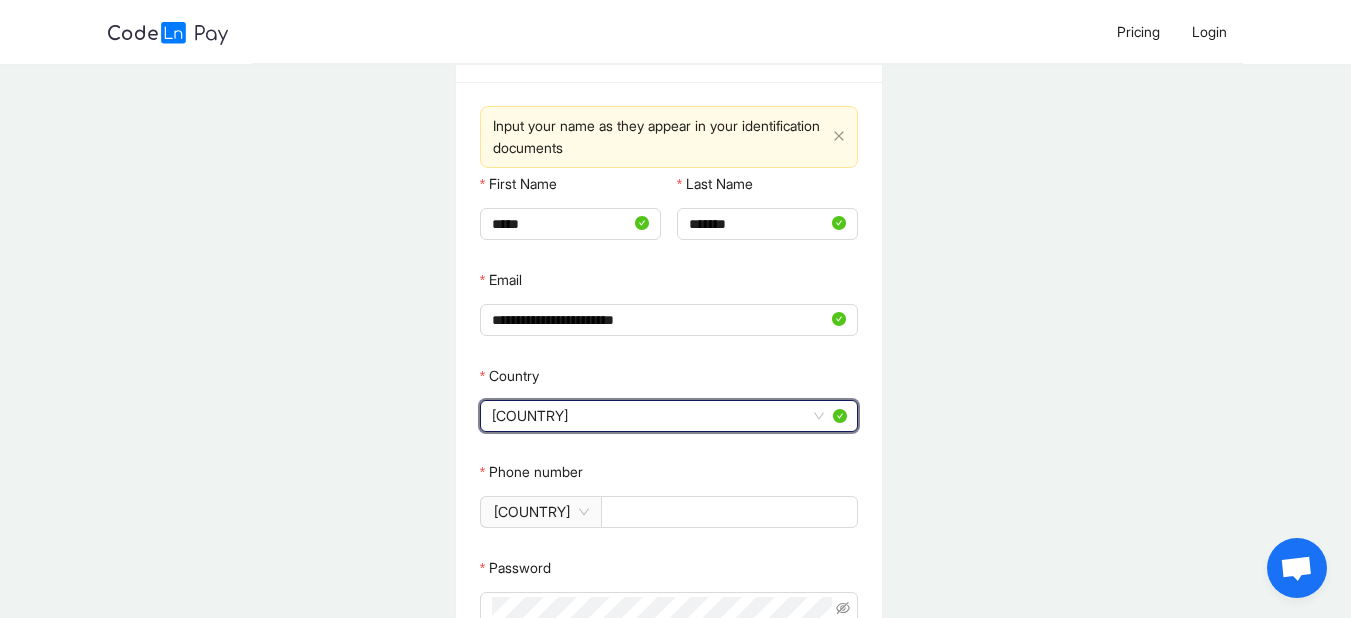 scroll, scrollTop: 100, scrollLeft: 0, axis: vertical 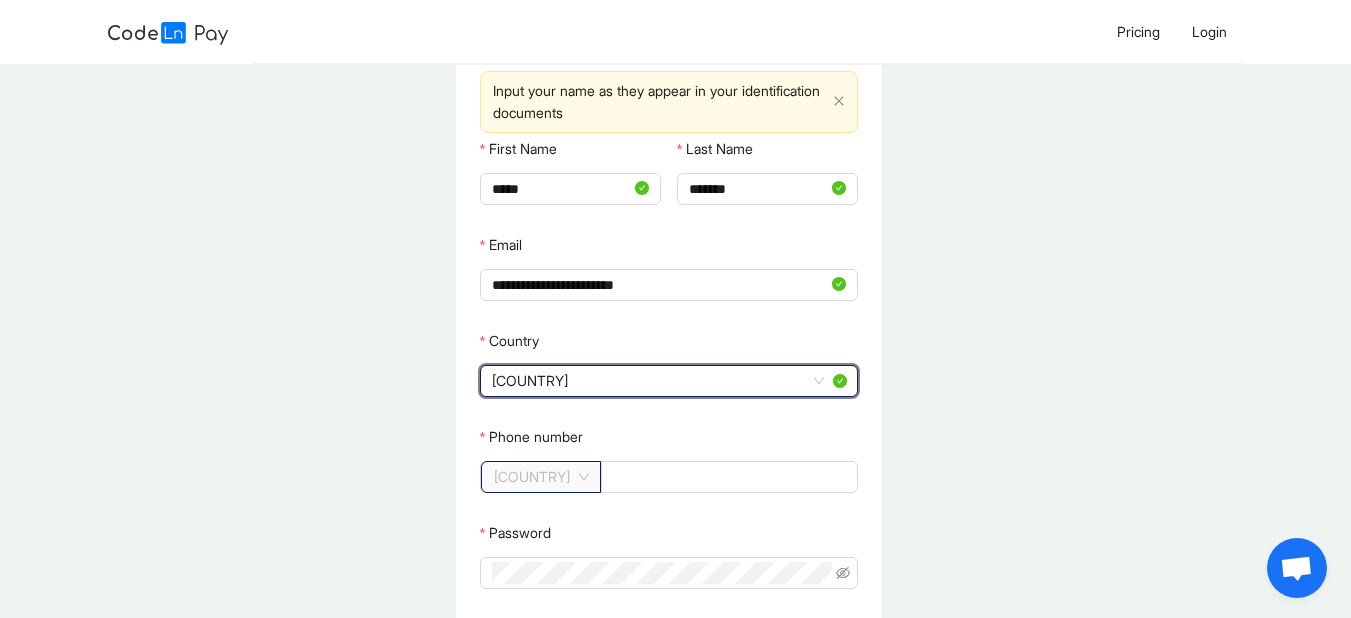 click on "[COUNTRY]" 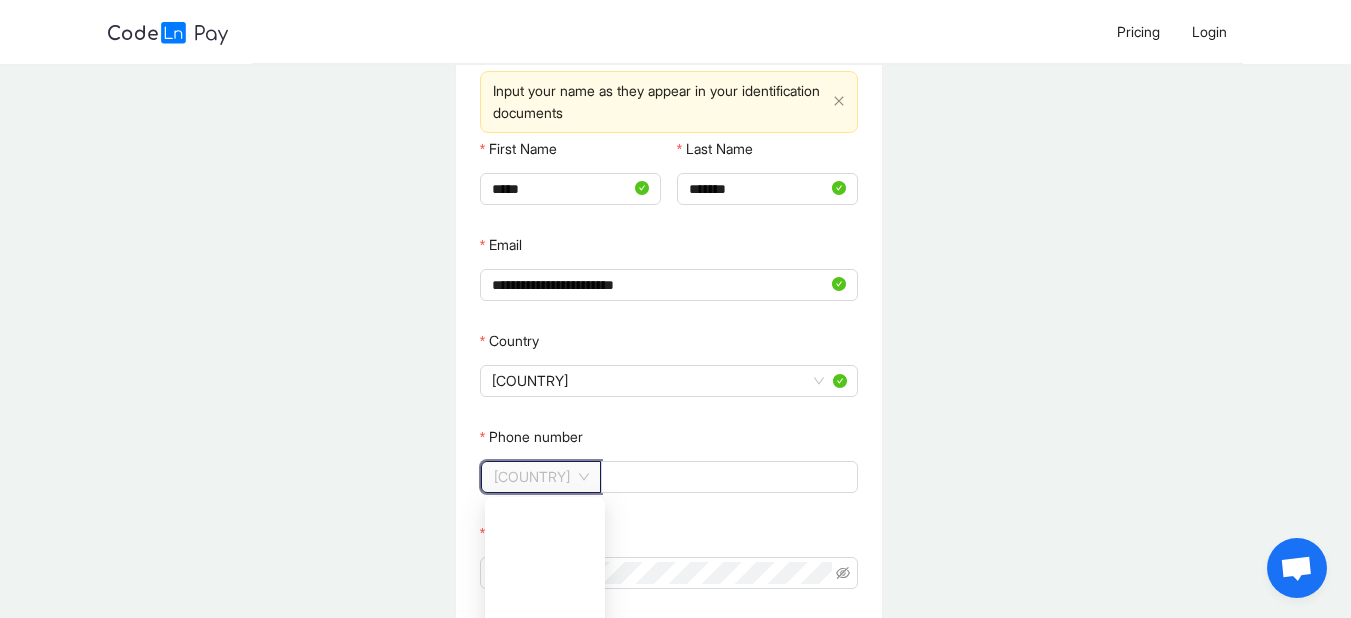scroll, scrollTop: 3528, scrollLeft: 0, axis: vertical 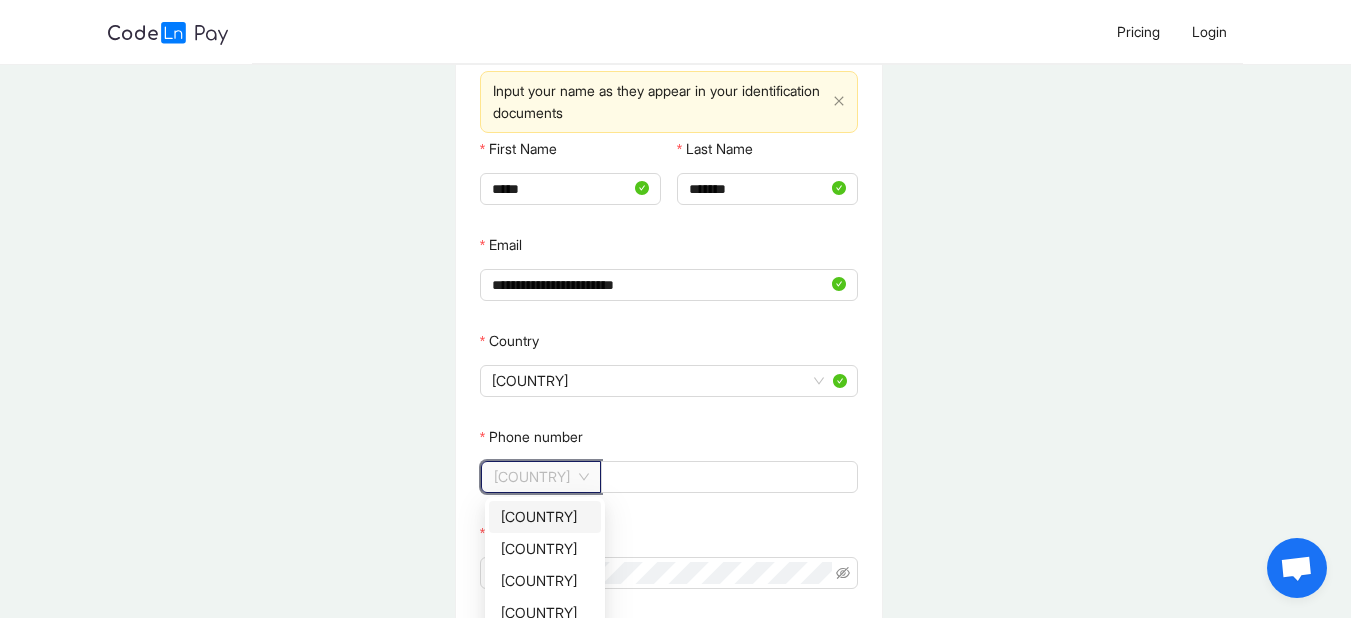 click on "**********" at bounding box center [675, 209] 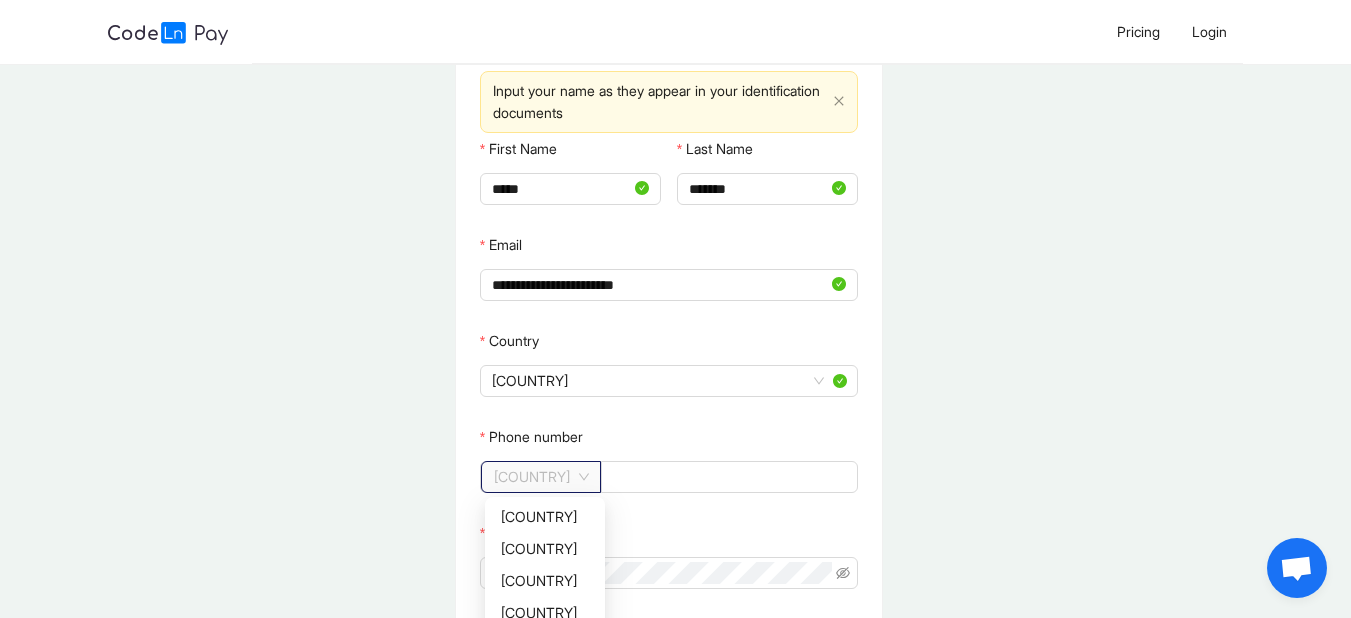 click on "[COUNTRY]" 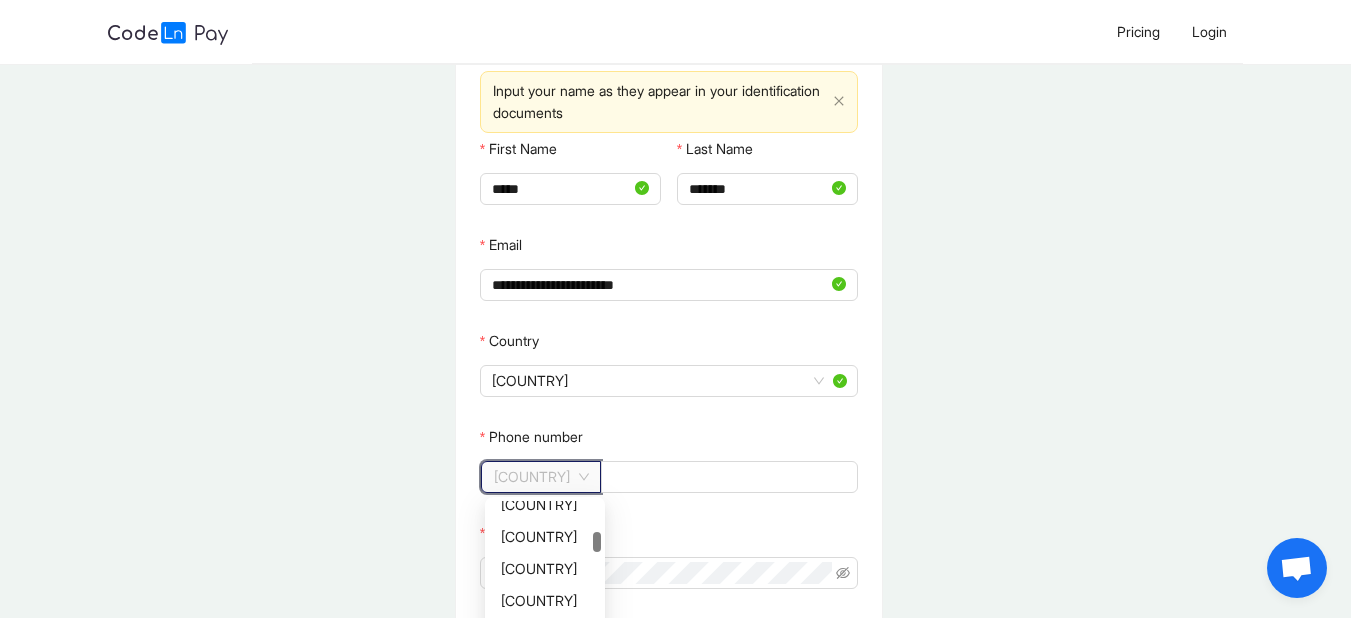 scroll, scrollTop: 828, scrollLeft: 0, axis: vertical 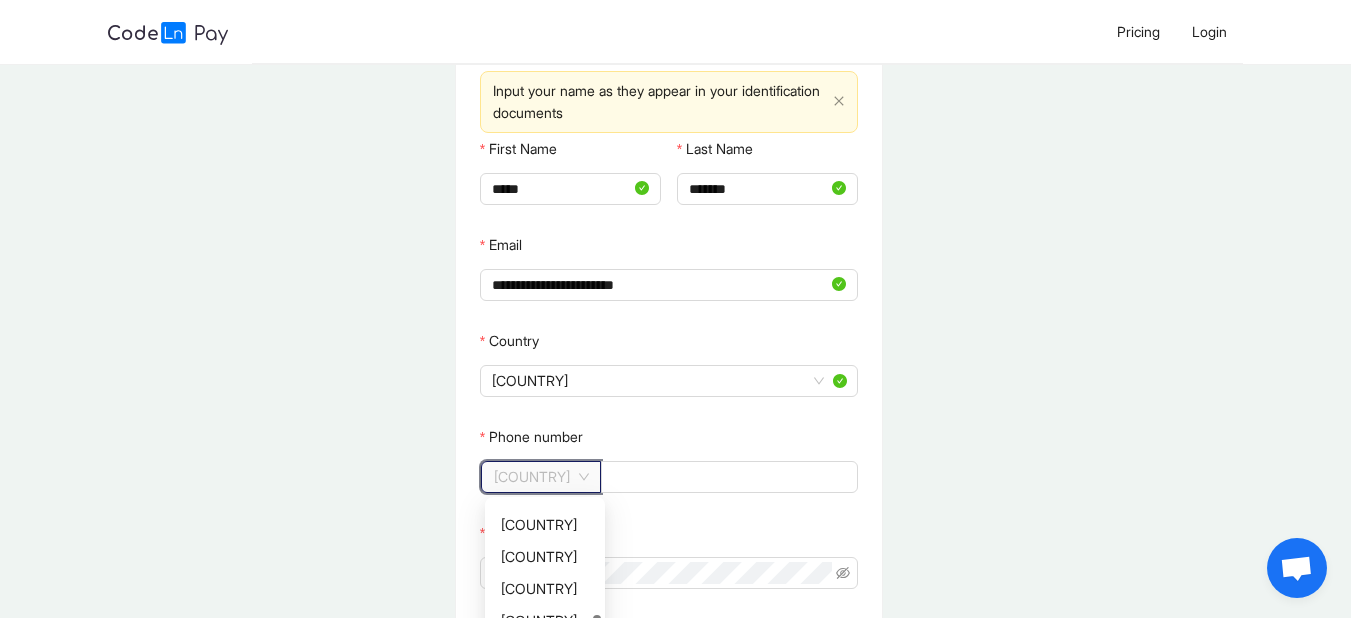drag, startPoint x: 593, startPoint y: 542, endPoint x: 601, endPoint y: 625, distance: 83.38465 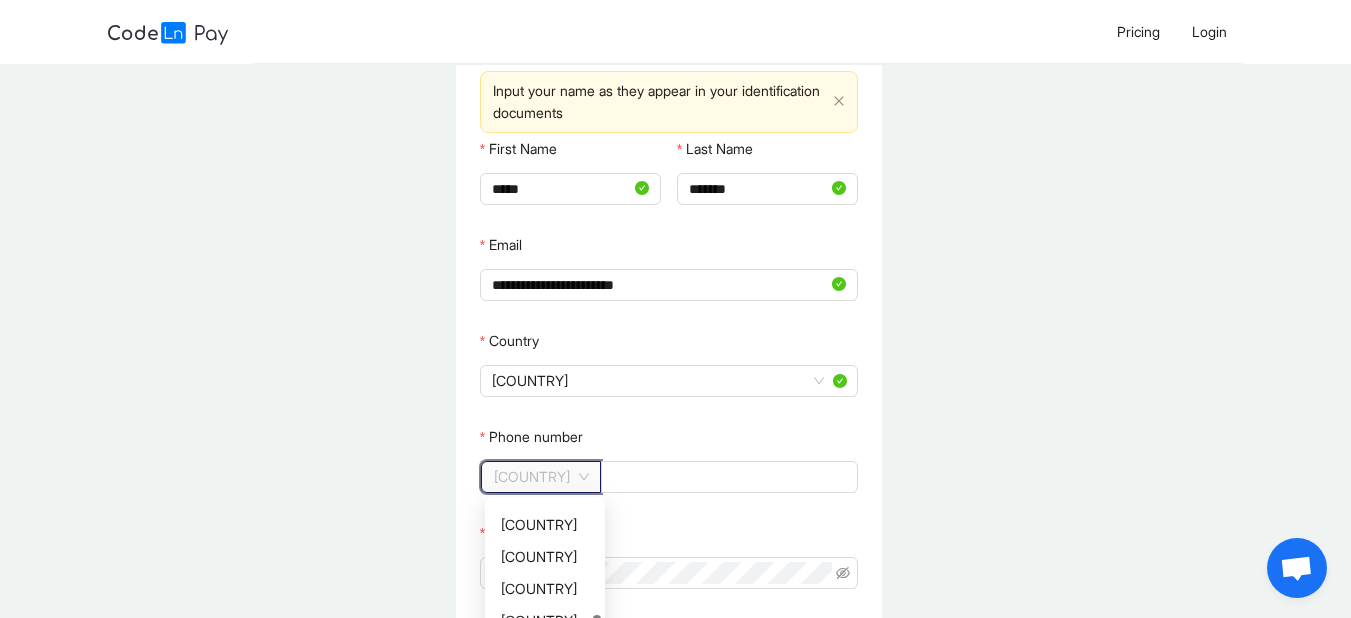 click on "**********" at bounding box center [675, 209] 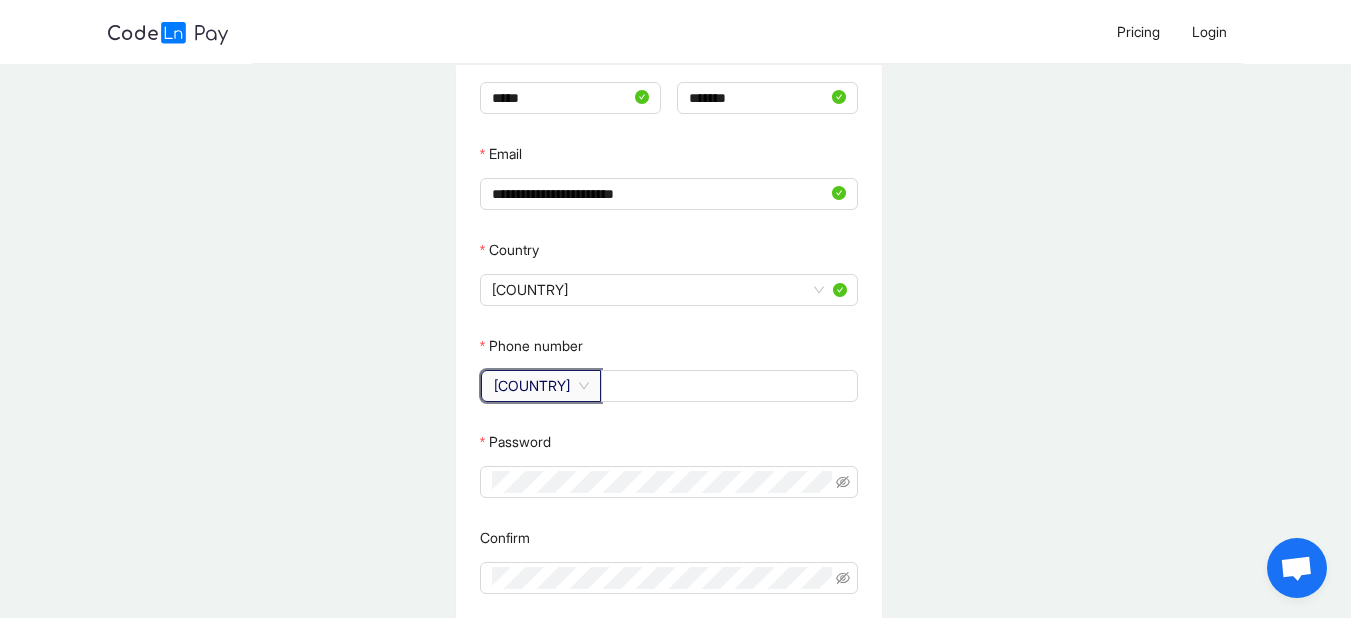 scroll, scrollTop: 199, scrollLeft: 0, axis: vertical 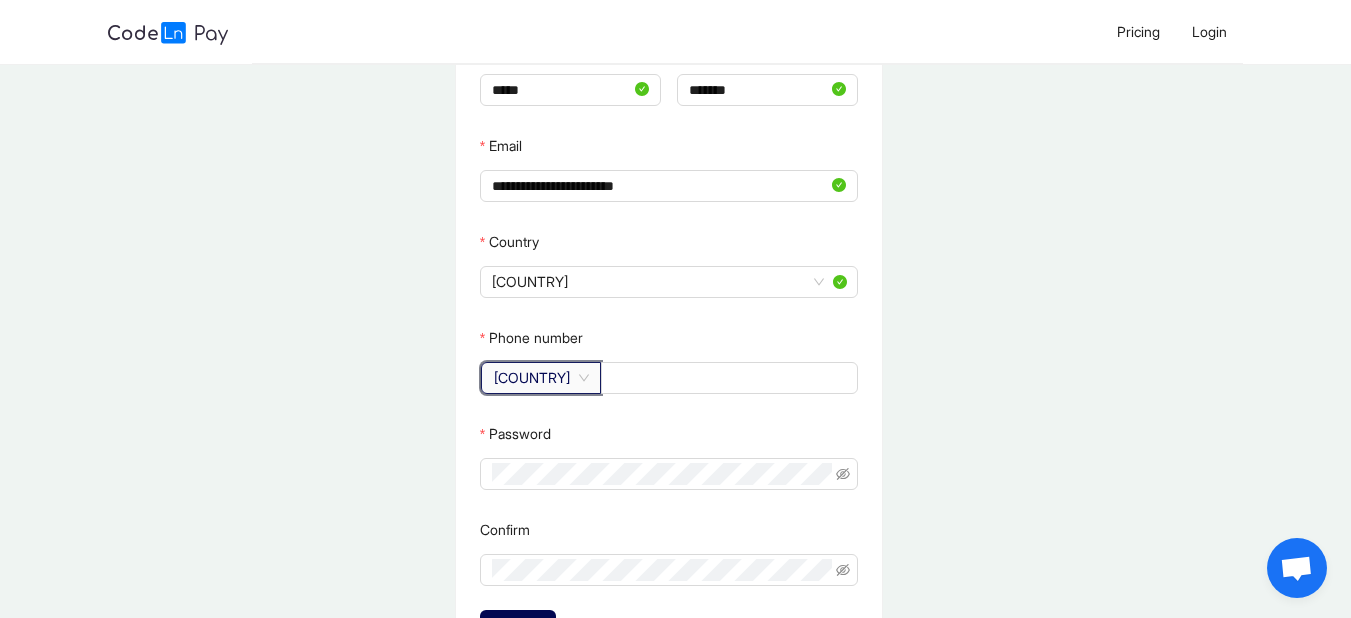 click on "[COUNTRY]" 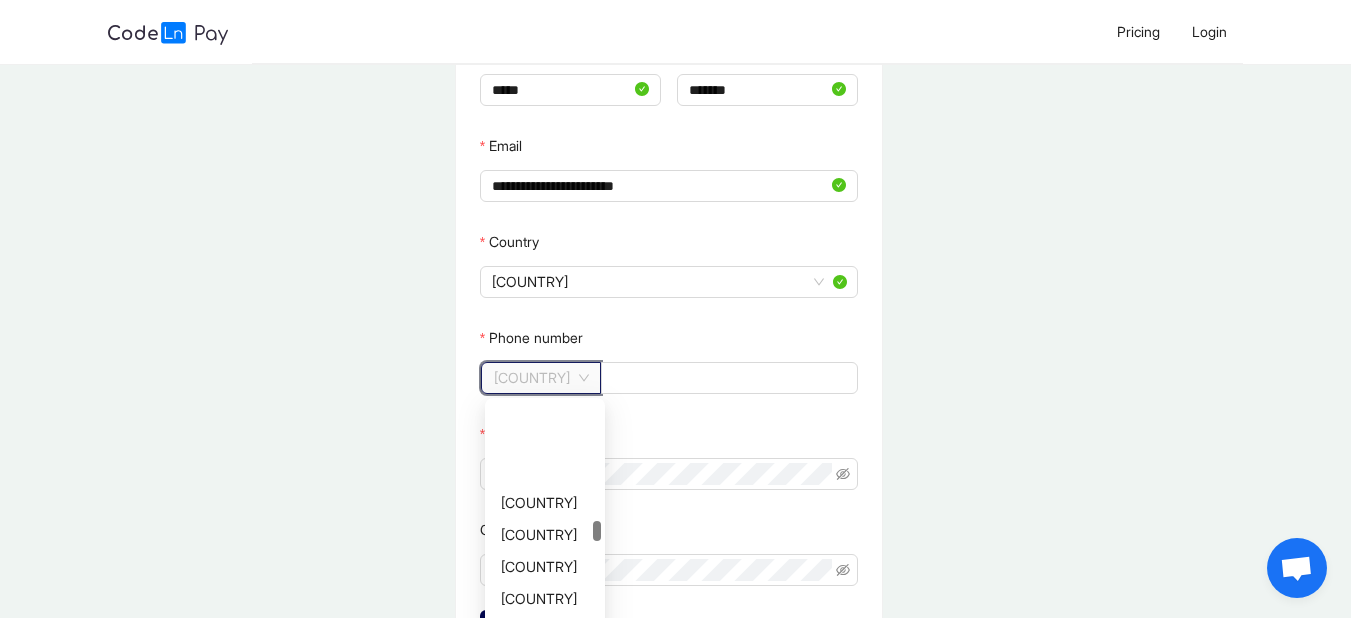 scroll, scrollTop: 3131, scrollLeft: 0, axis: vertical 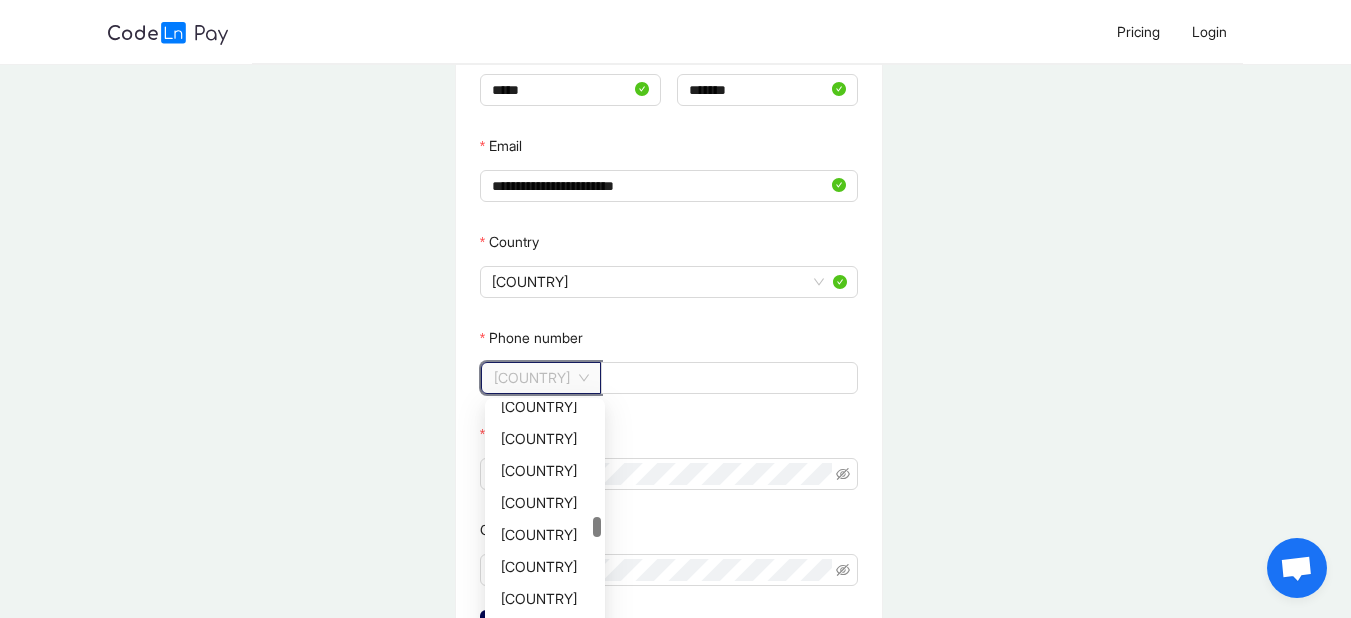 drag, startPoint x: 594, startPoint y: 573, endPoint x: 594, endPoint y: 522, distance: 51 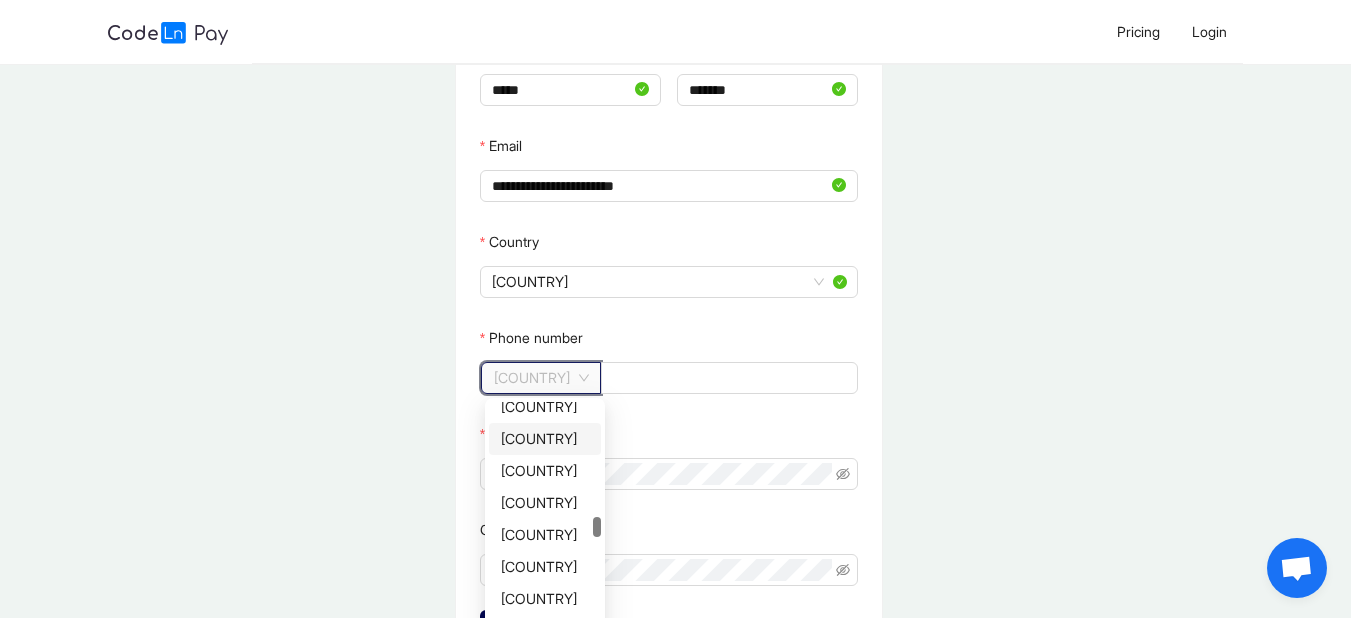 click on "[COUNTRY]" at bounding box center (545, 439) 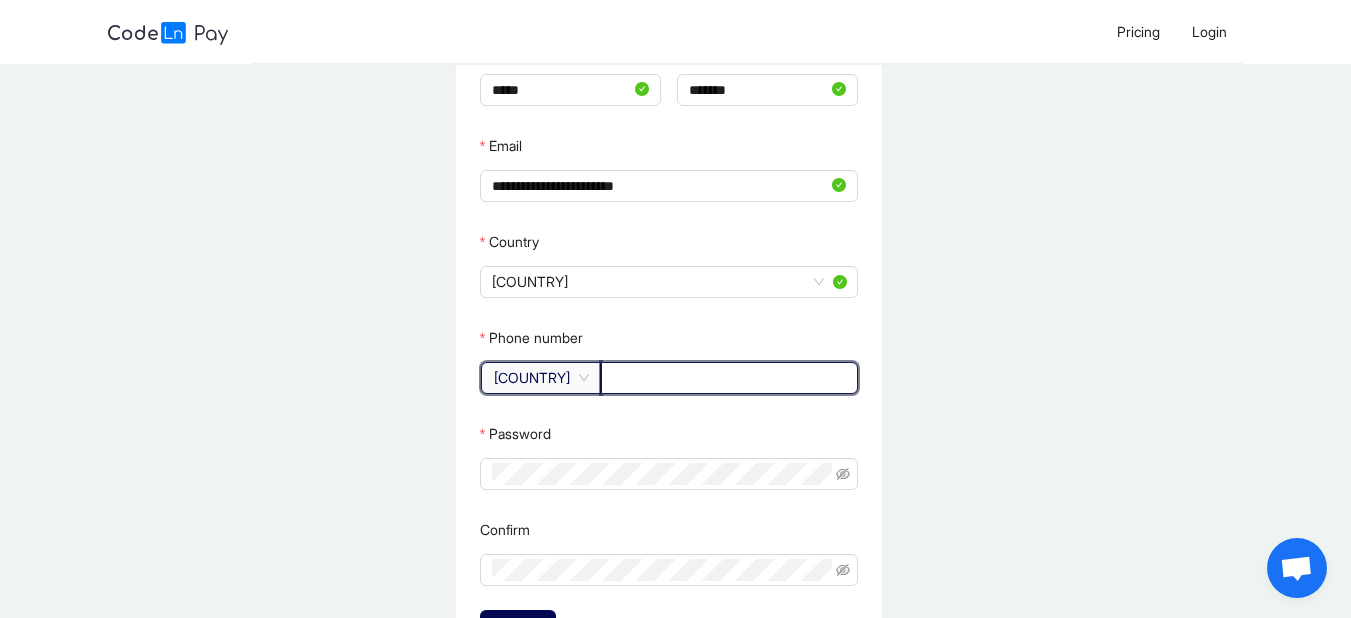 click on "Phone number" at bounding box center [727, 378] 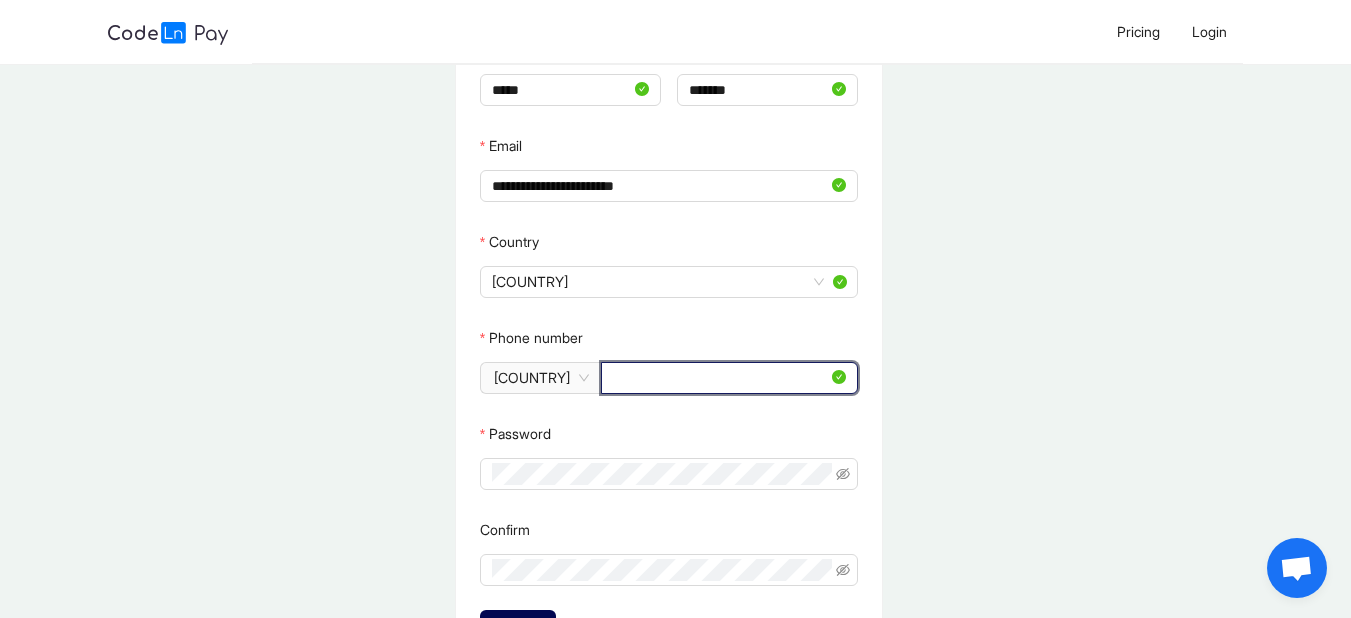 type on "*********" 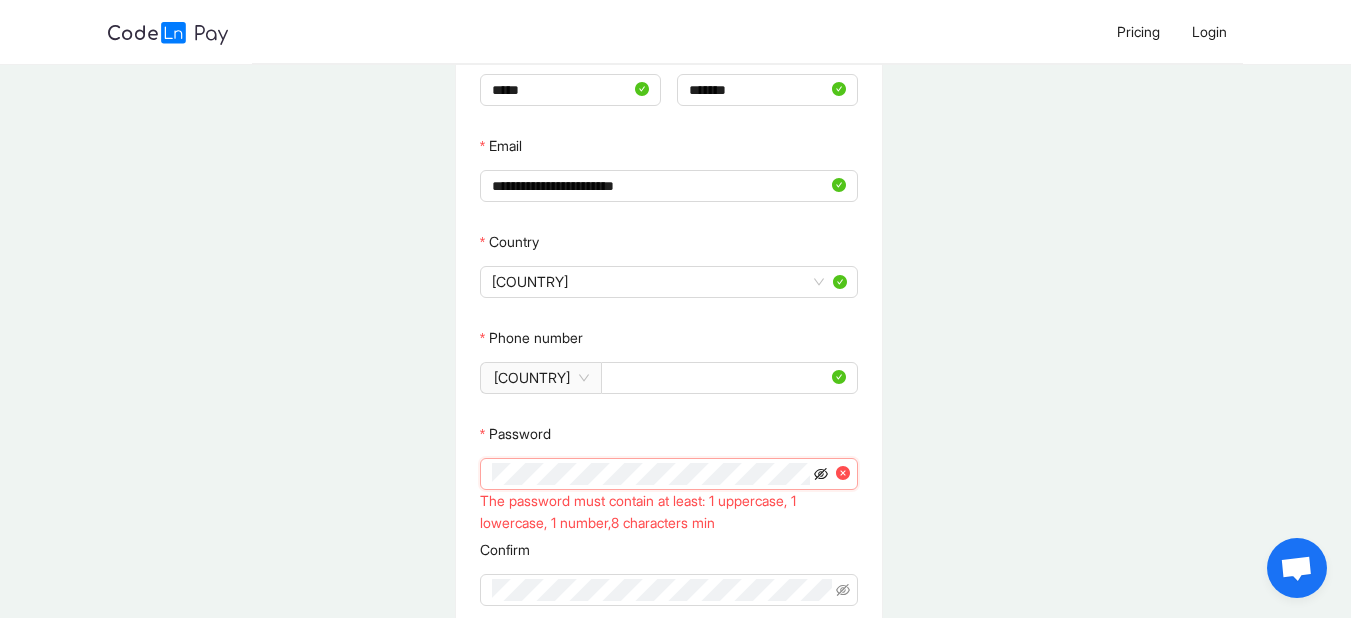 click 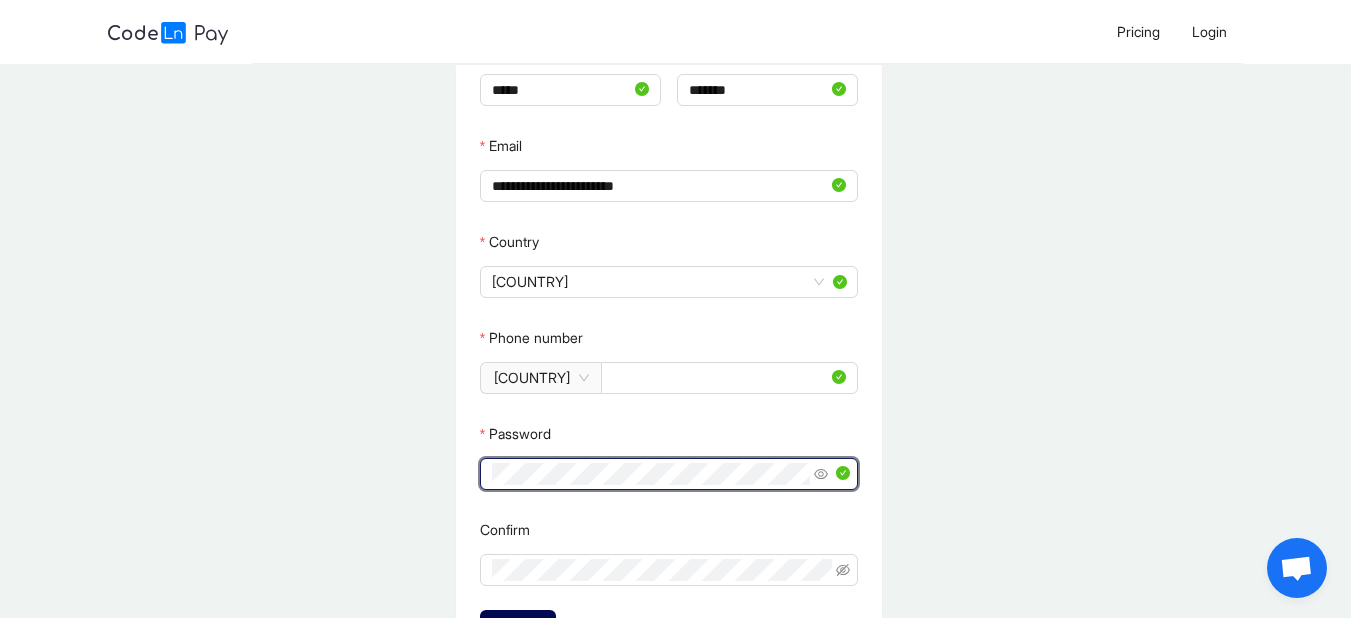click on "**********" at bounding box center [668, 327] 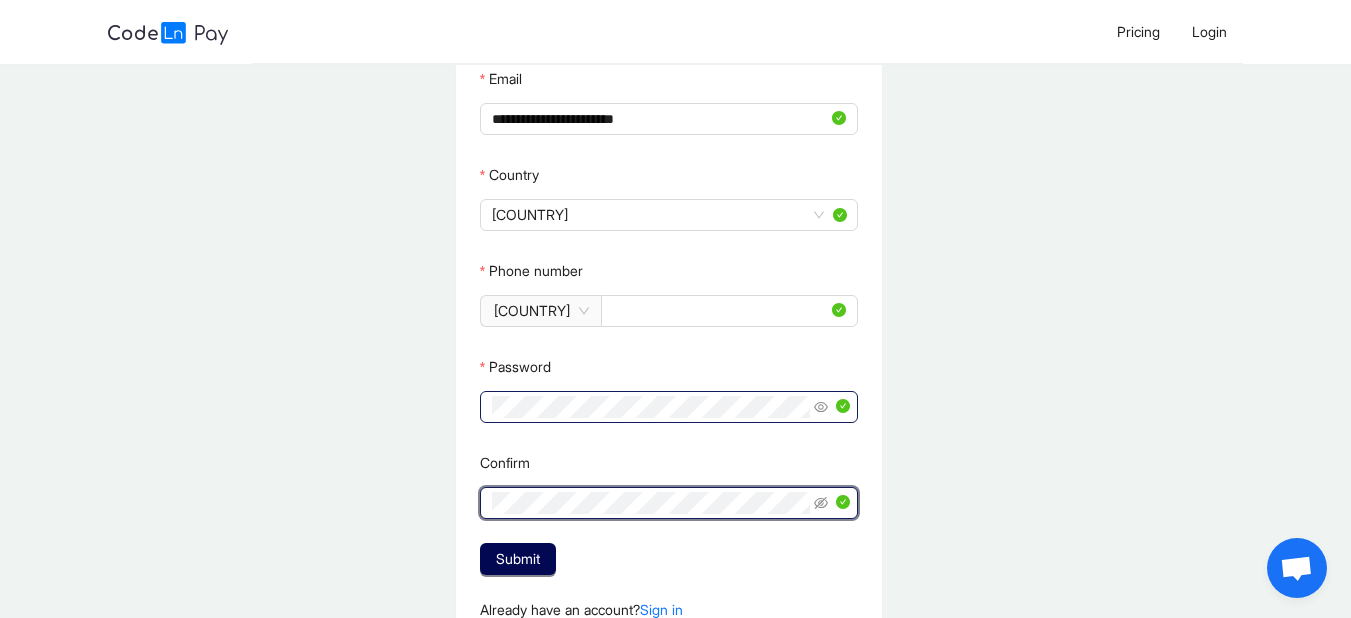 scroll, scrollTop: 399, scrollLeft: 0, axis: vertical 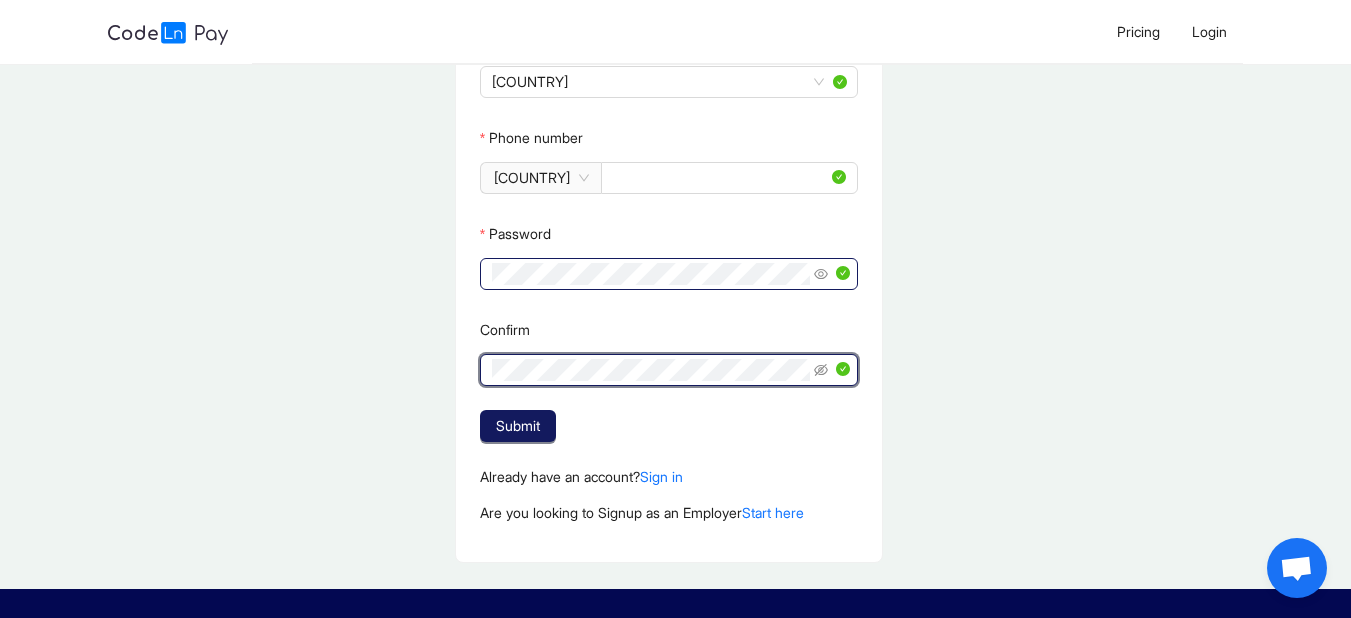 click on "Submit" 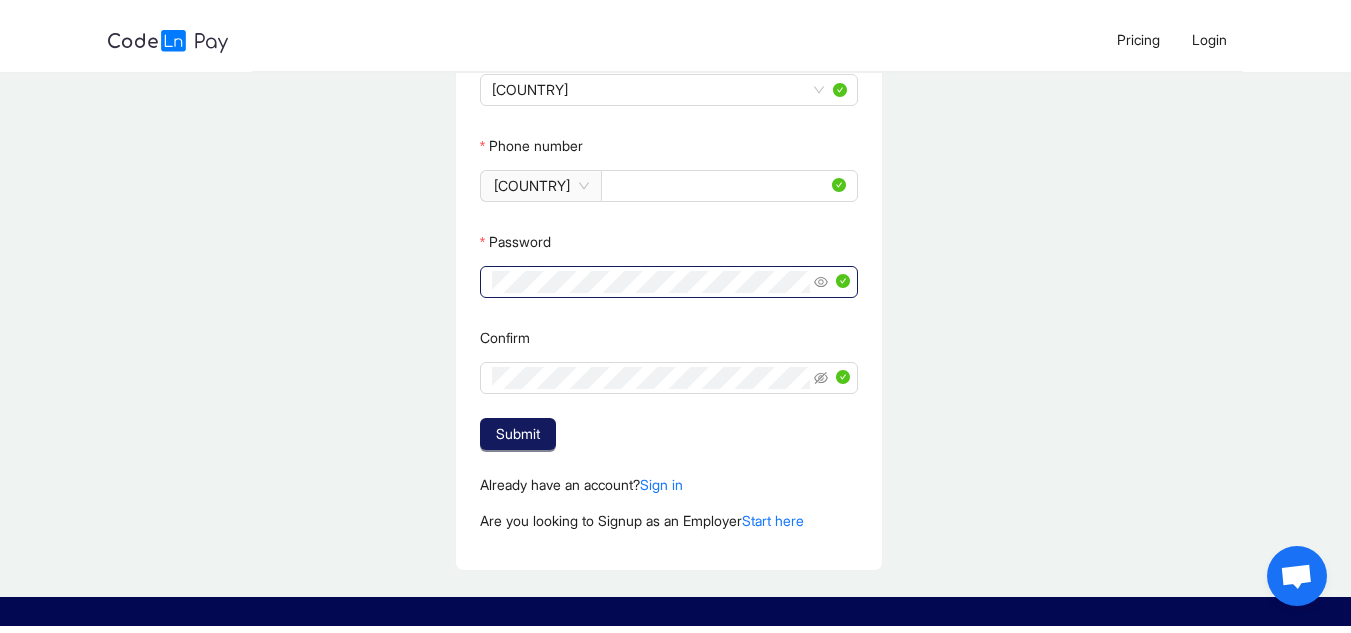 scroll, scrollTop: 0, scrollLeft: 0, axis: both 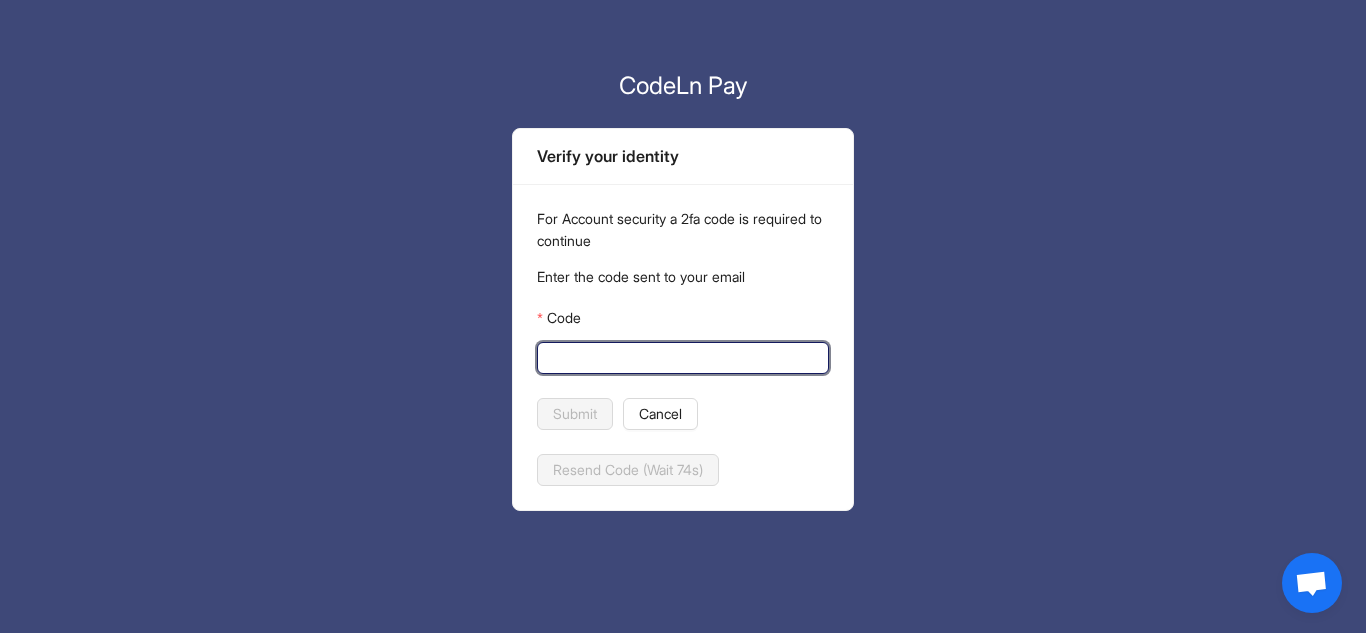 click on "Code" at bounding box center (681, 358) 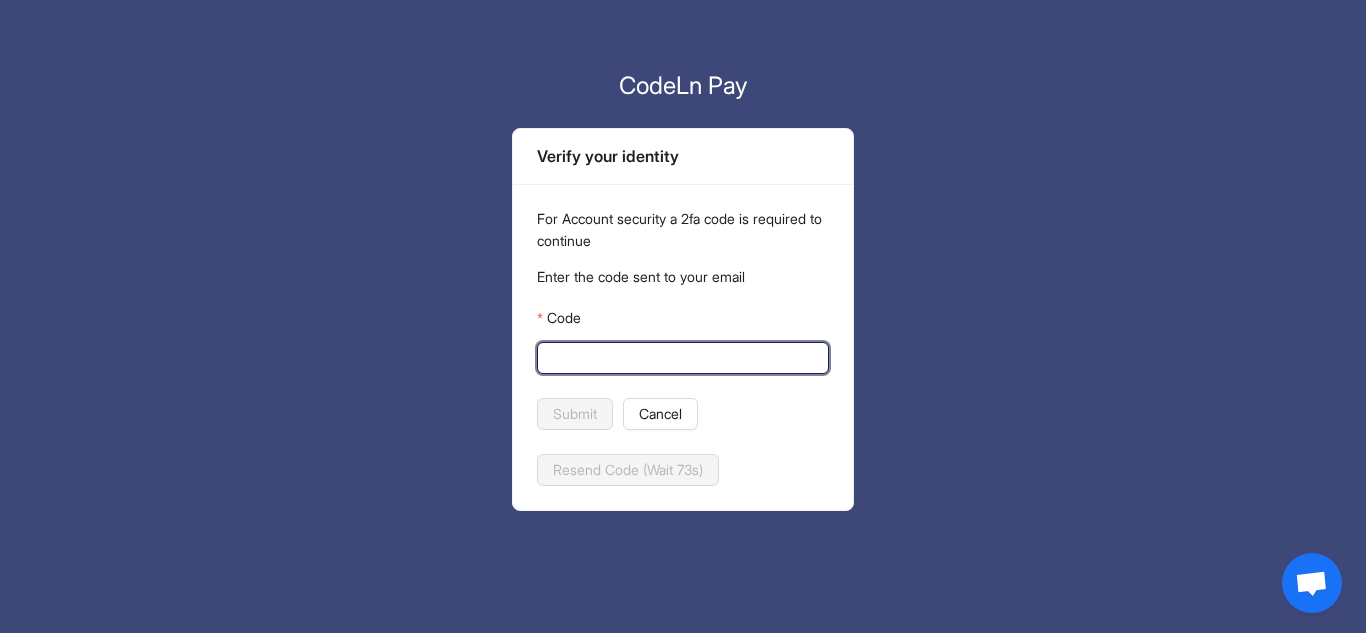 paste on "******" 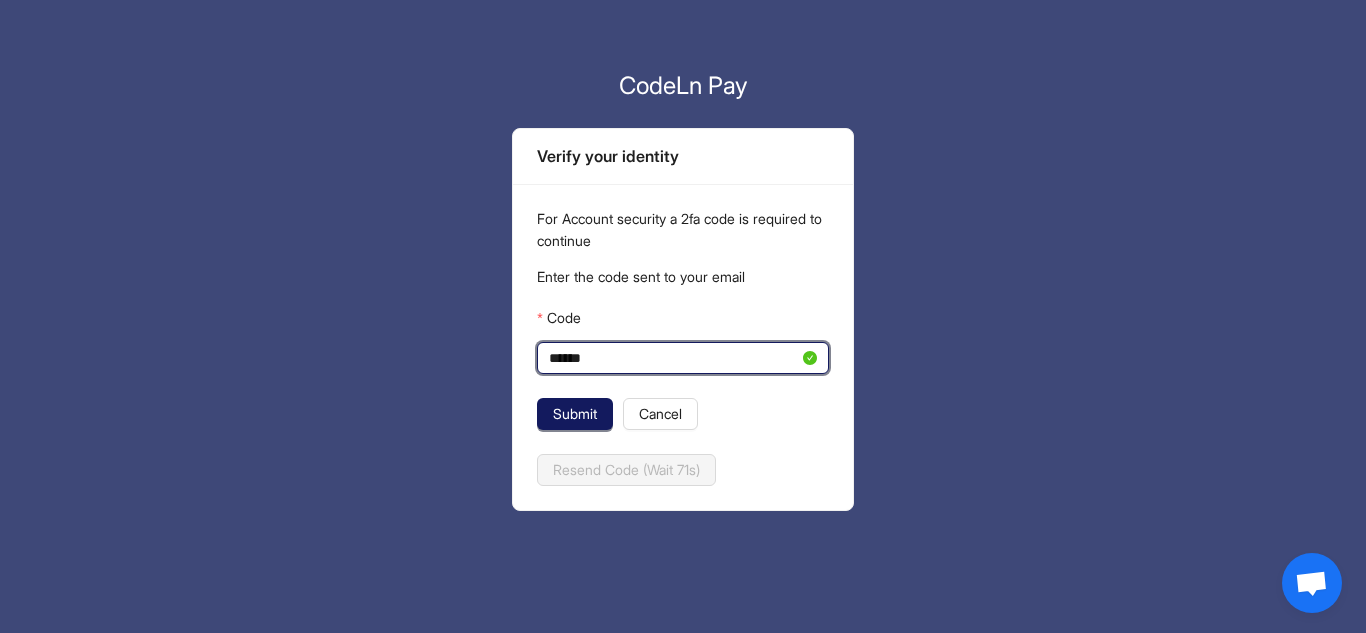 type on "******" 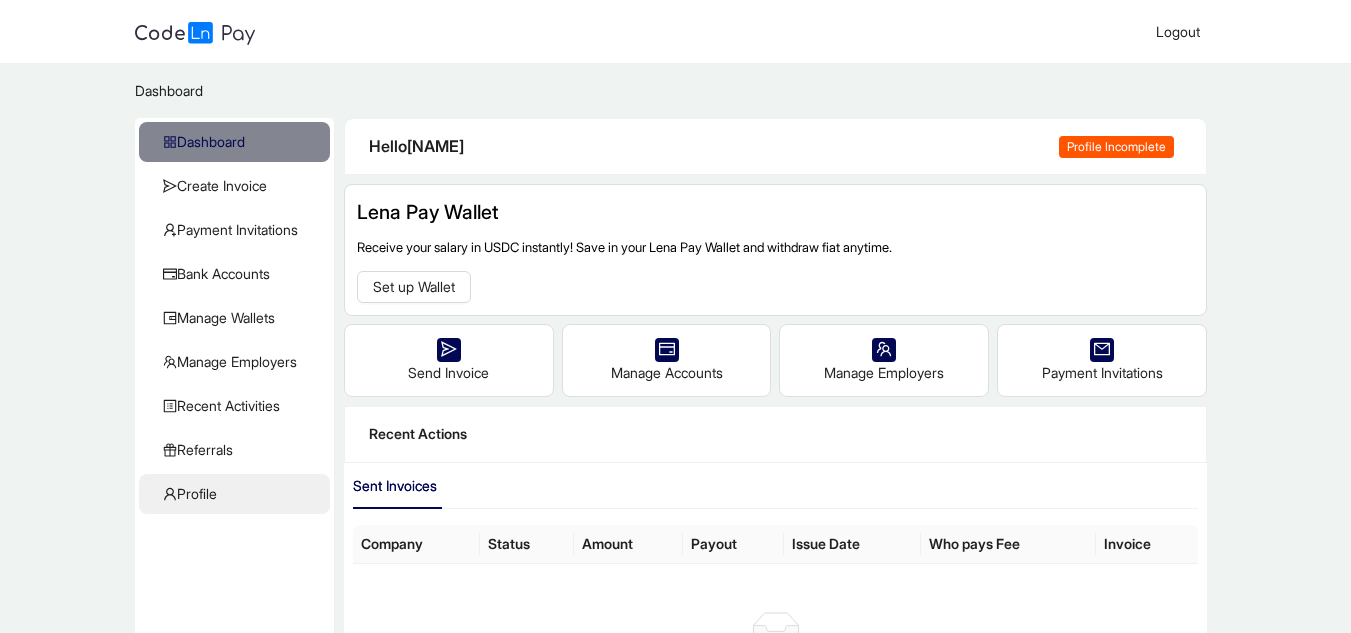 click on "Profile" 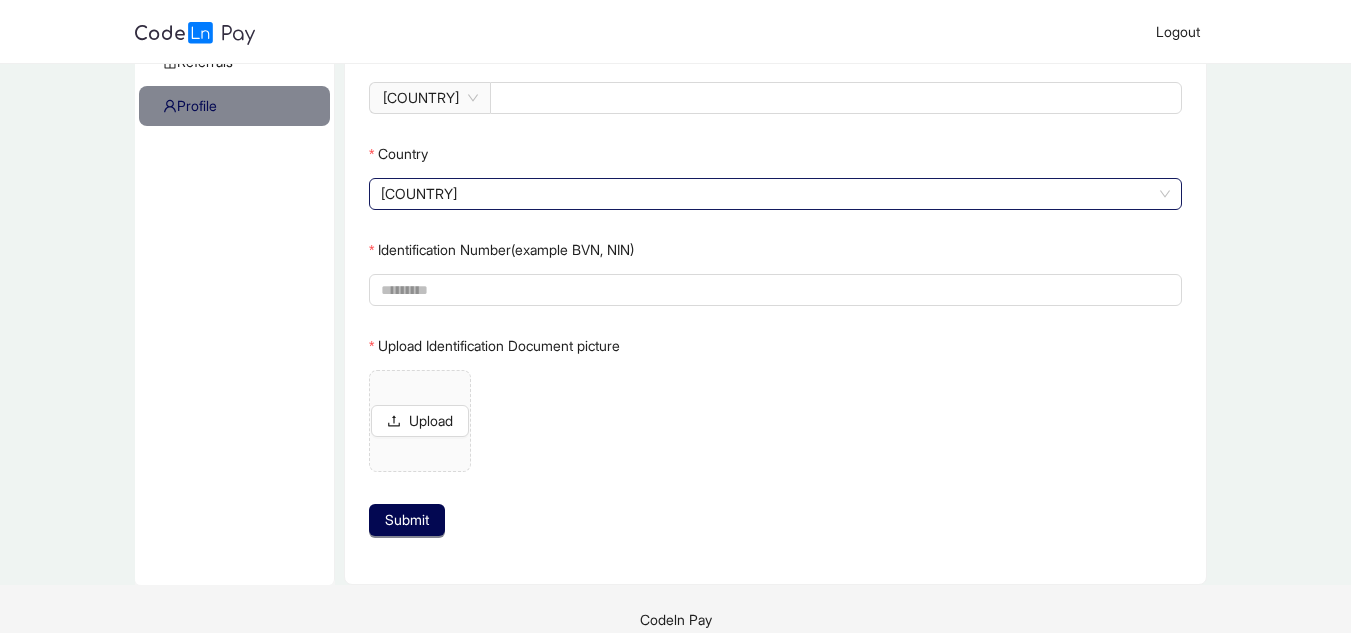 scroll, scrollTop: 400, scrollLeft: 0, axis: vertical 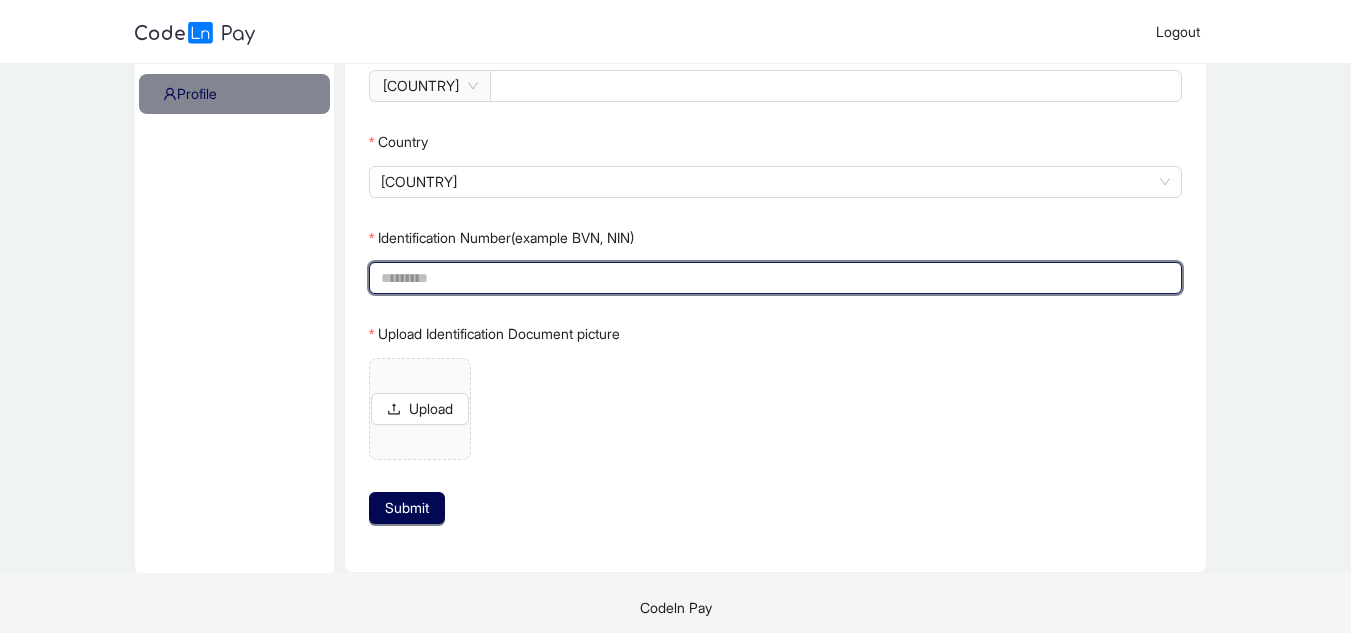 click on "Identification Number(example BVN, NIN)" at bounding box center (773, 278) 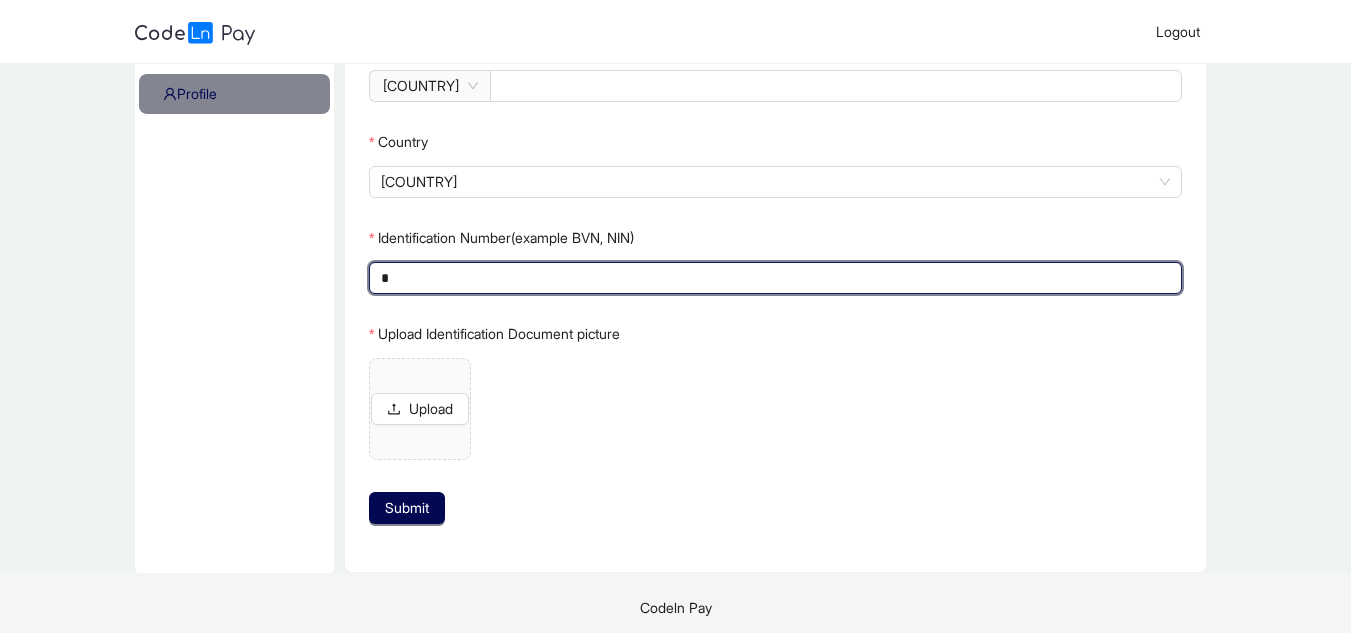 scroll, scrollTop: 369, scrollLeft: 0, axis: vertical 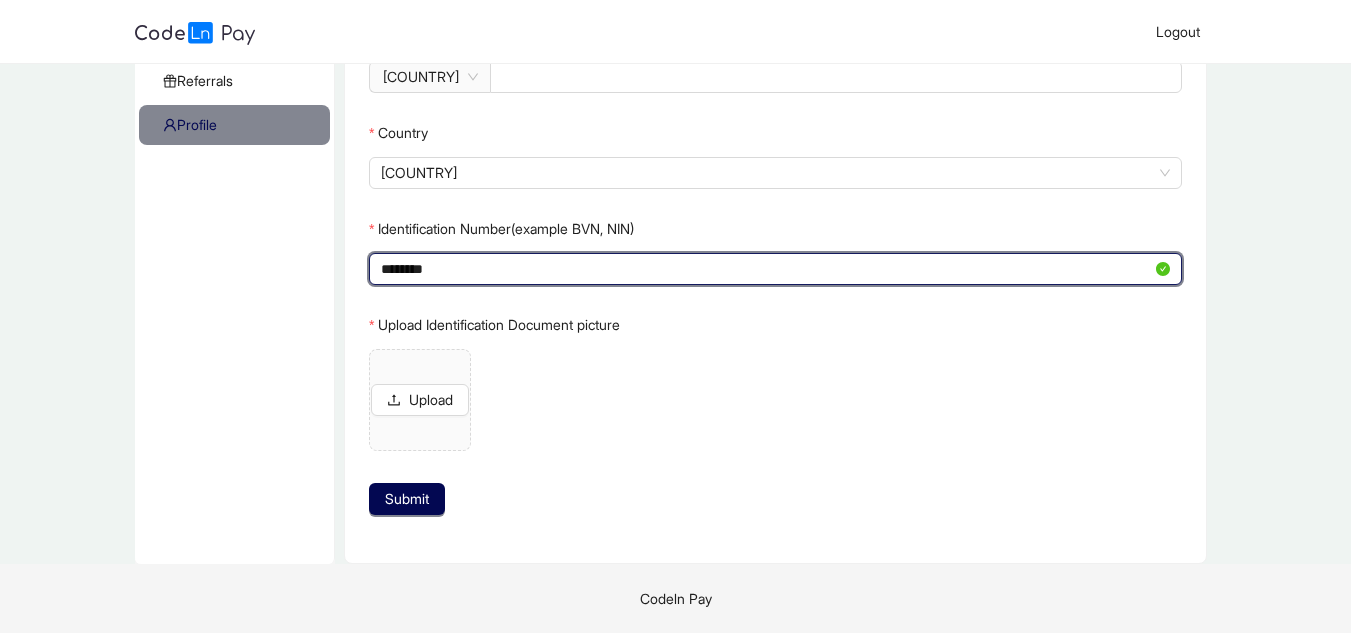 type on "********" 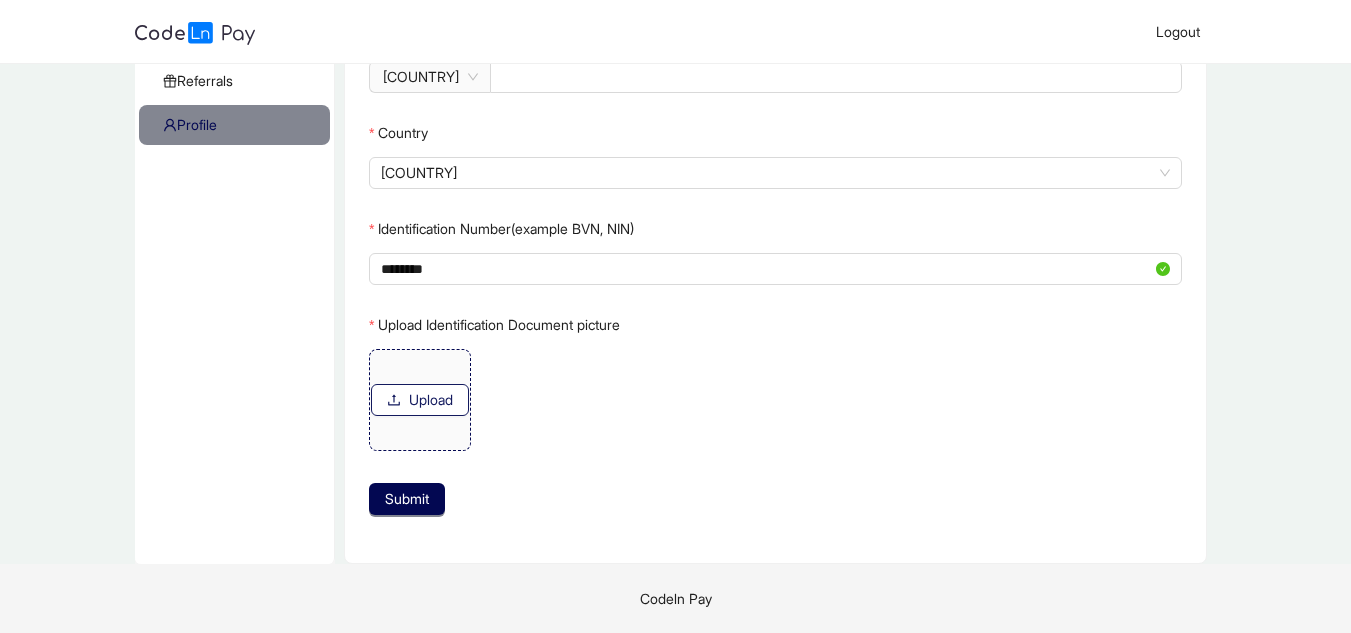 click on "Upload" 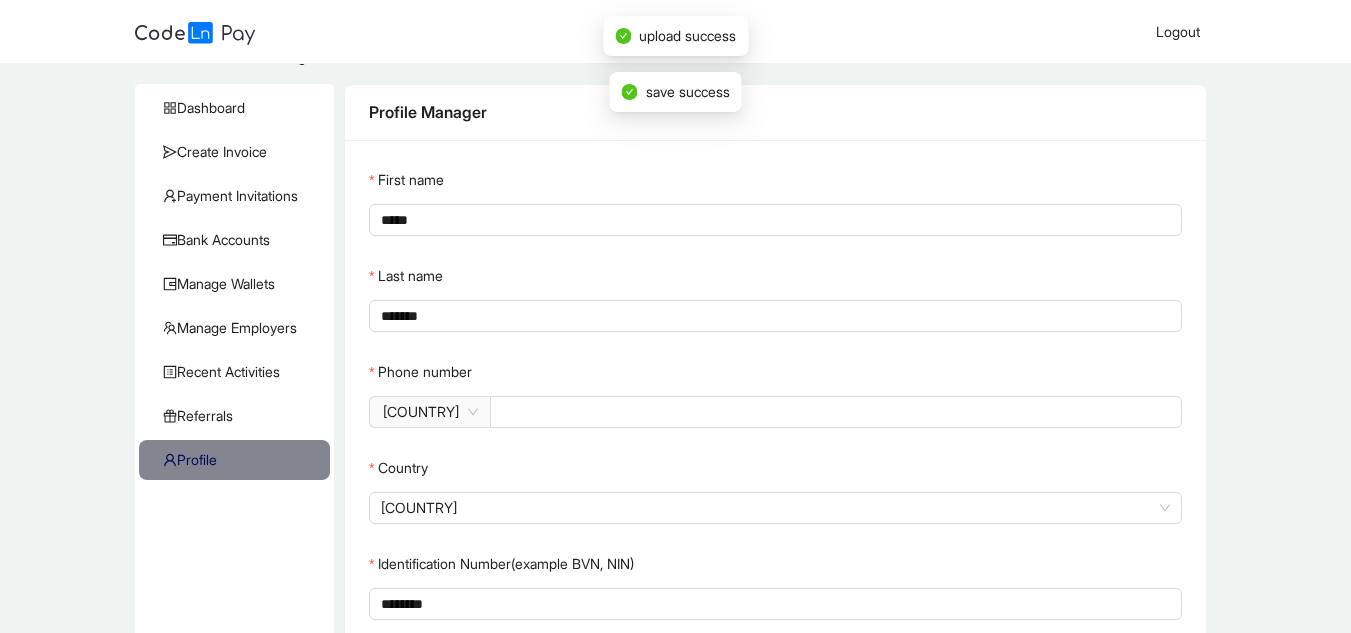 scroll, scrollTop: 0, scrollLeft: 0, axis: both 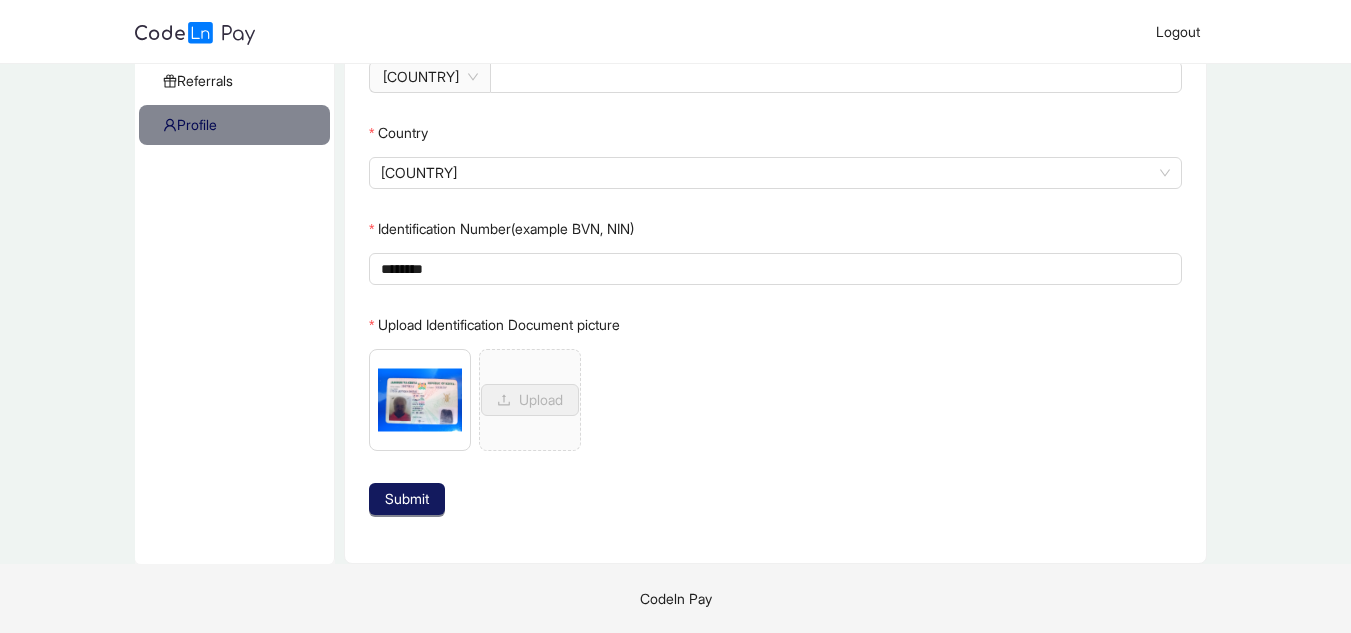 click on "Submit" 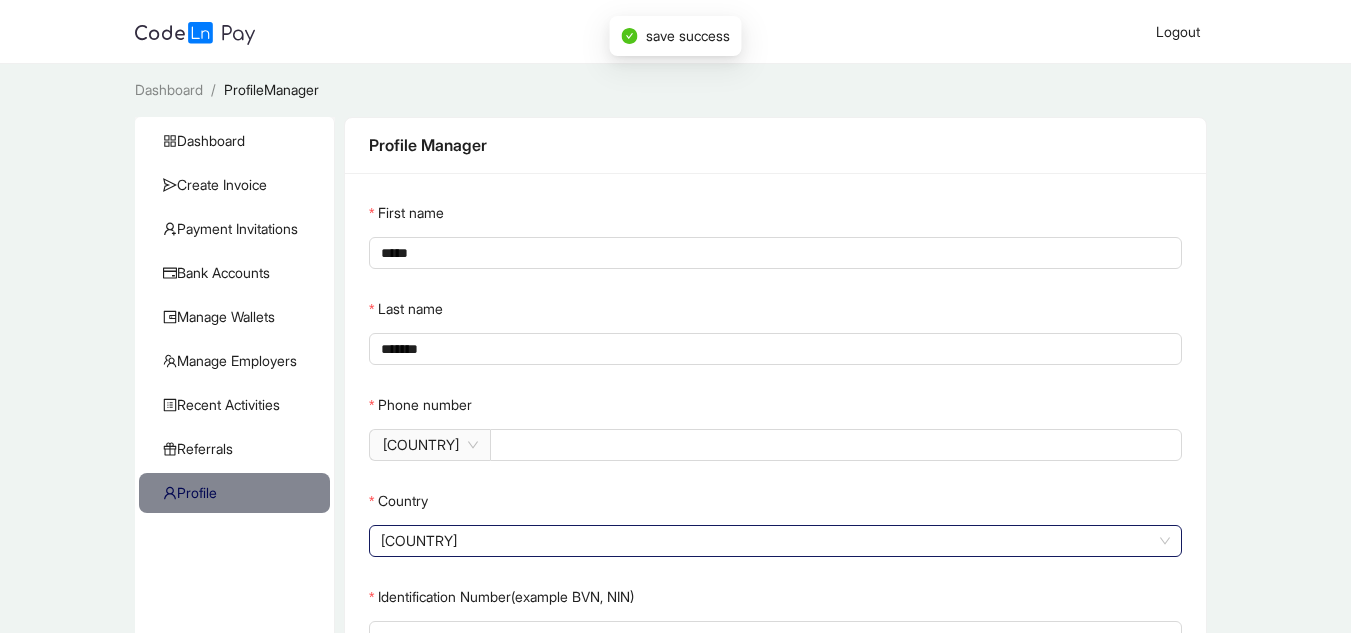 scroll, scrollTop: 0, scrollLeft: 0, axis: both 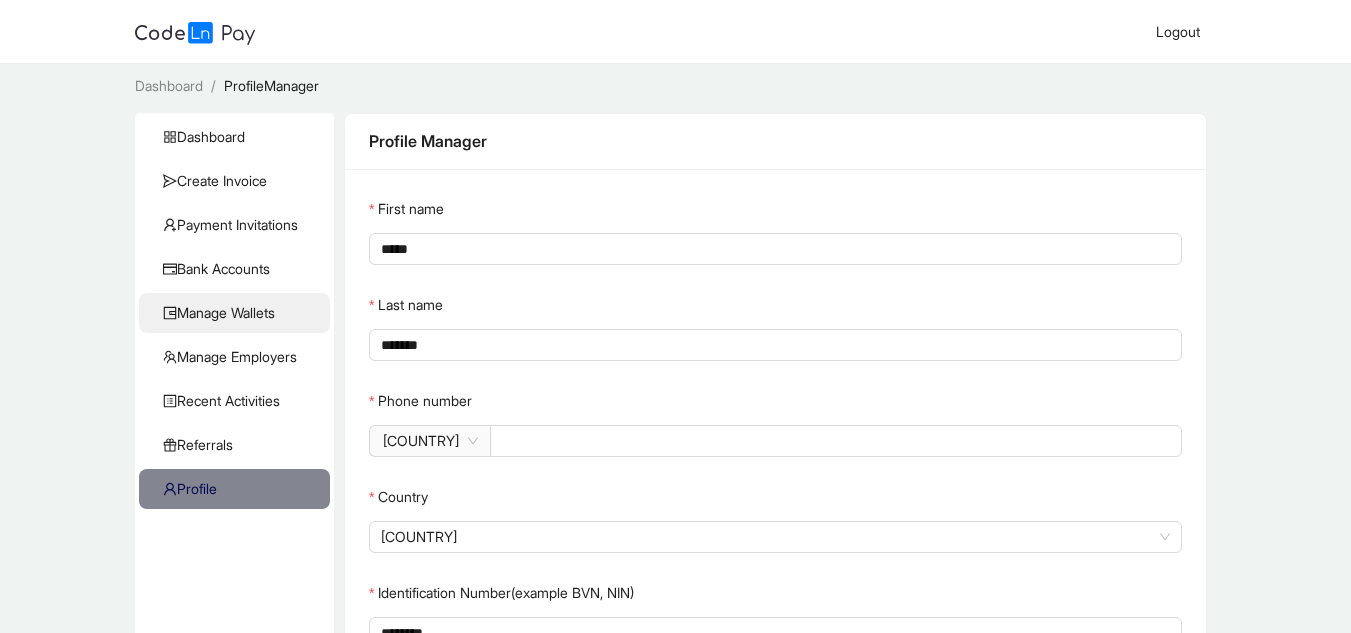 click on "Manage Wallets" 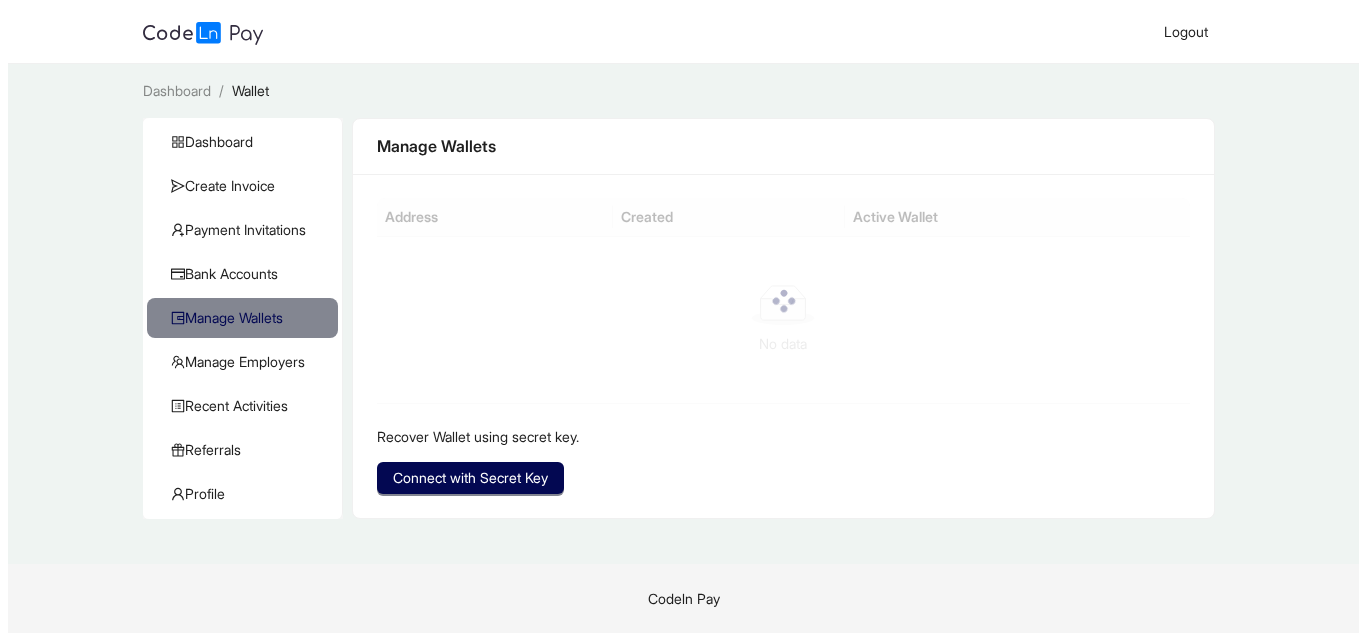 scroll, scrollTop: 0, scrollLeft: 0, axis: both 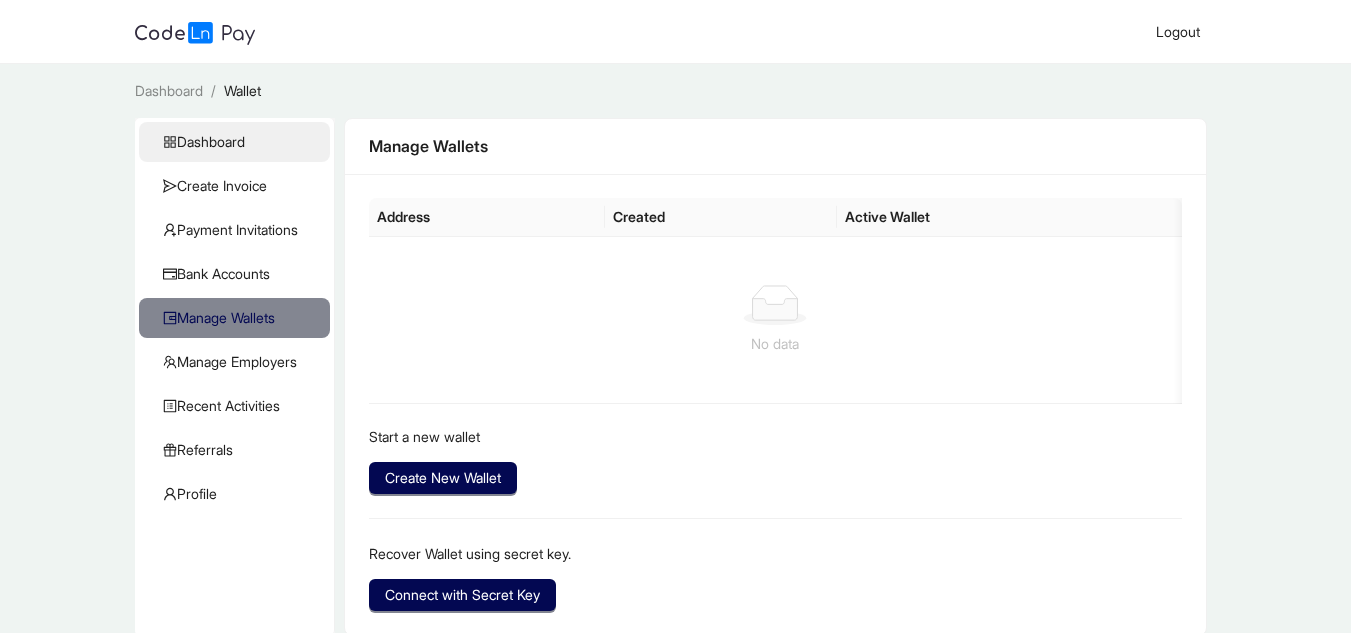 click on "Dashboard" 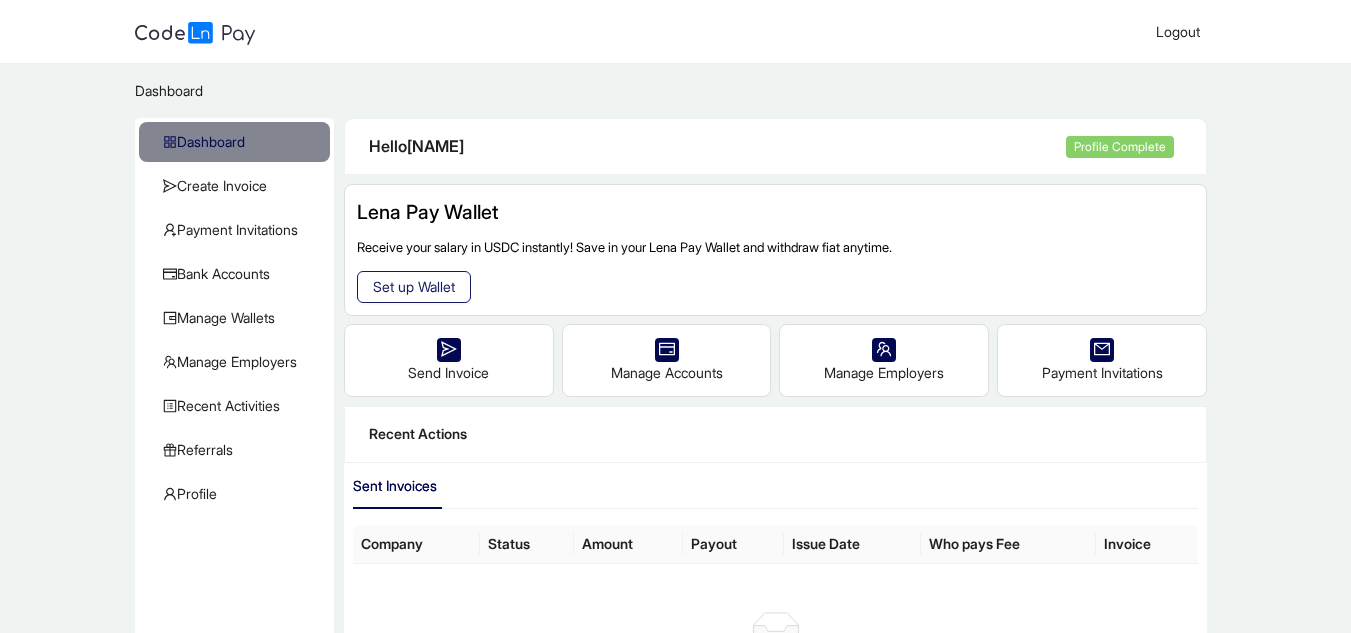 click on "Set up Wallet" 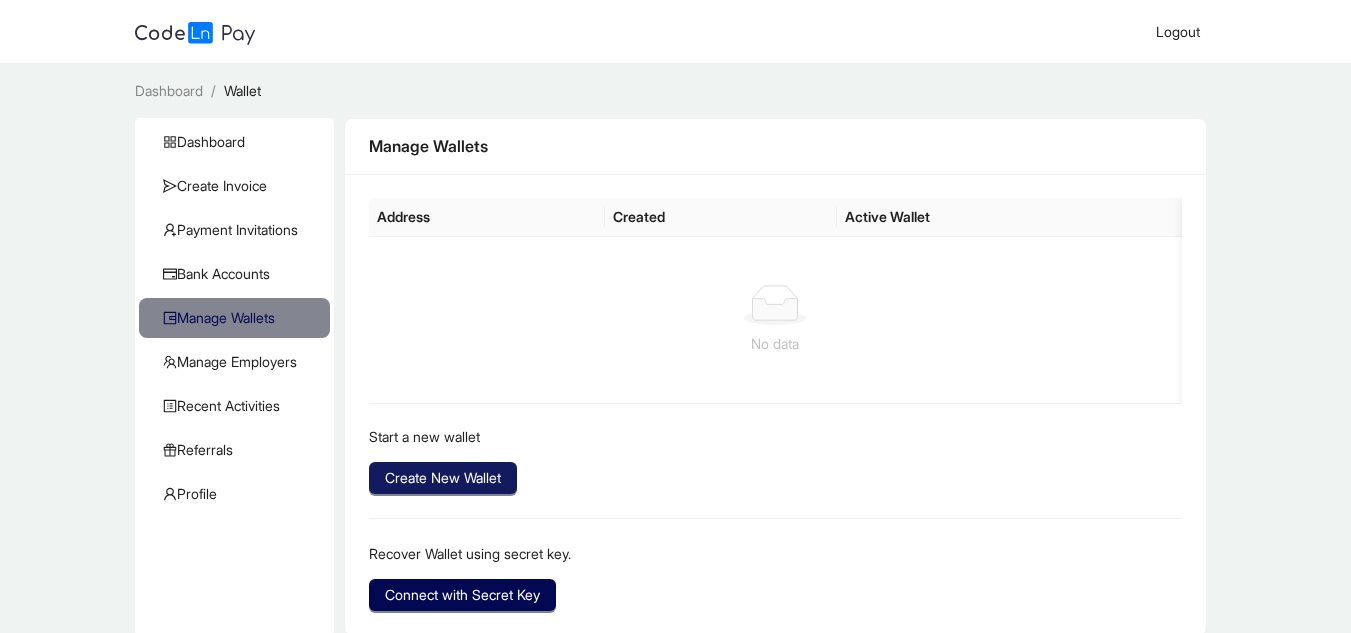 click on "Create New Wallet" 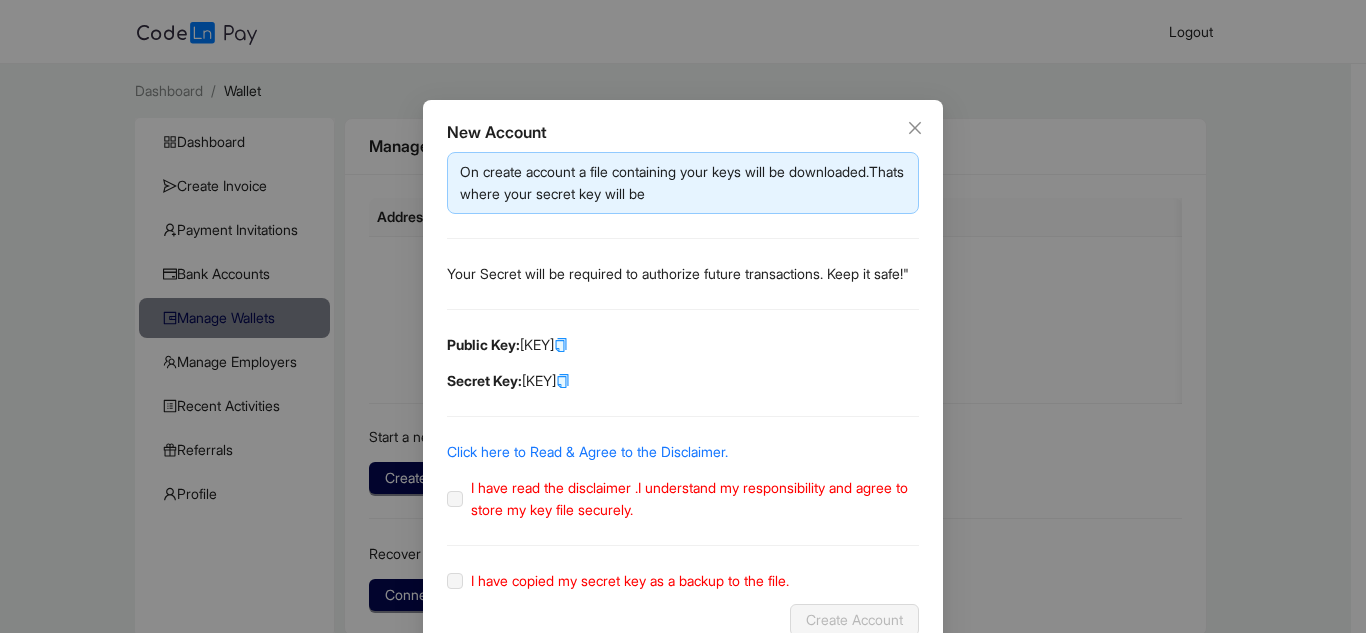 click 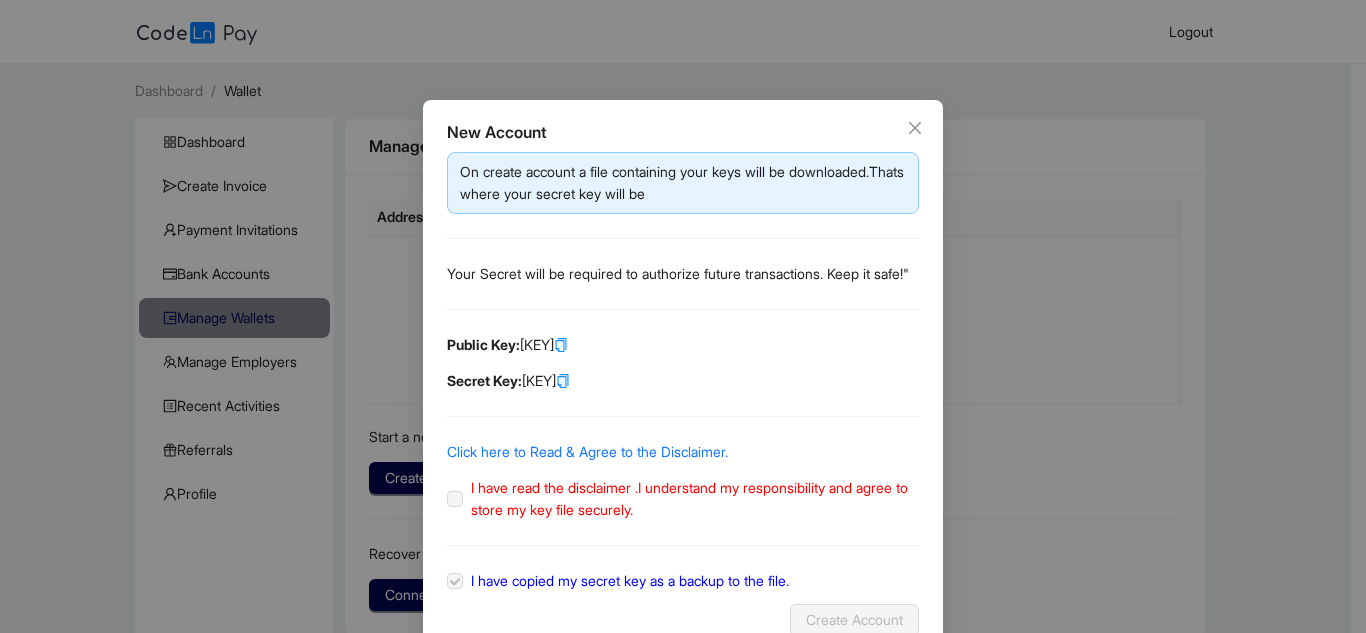 click 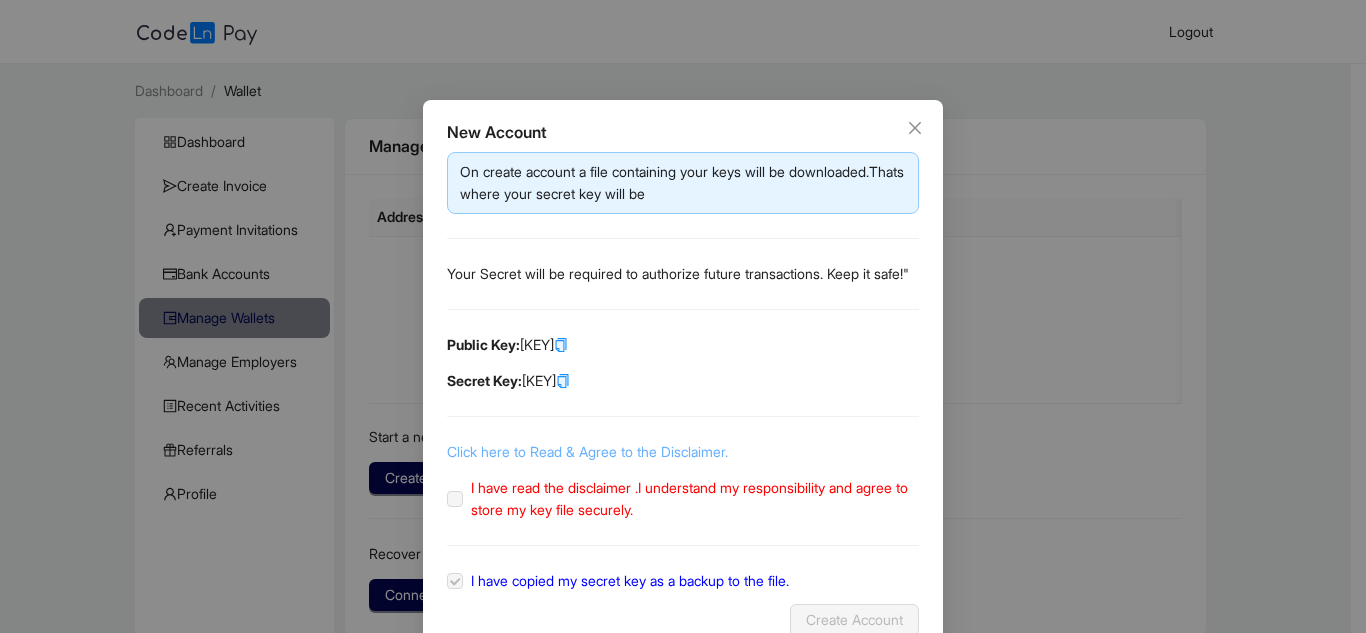 click on "Click here to Read & Agree to the Disclaimer." at bounding box center (587, 451) 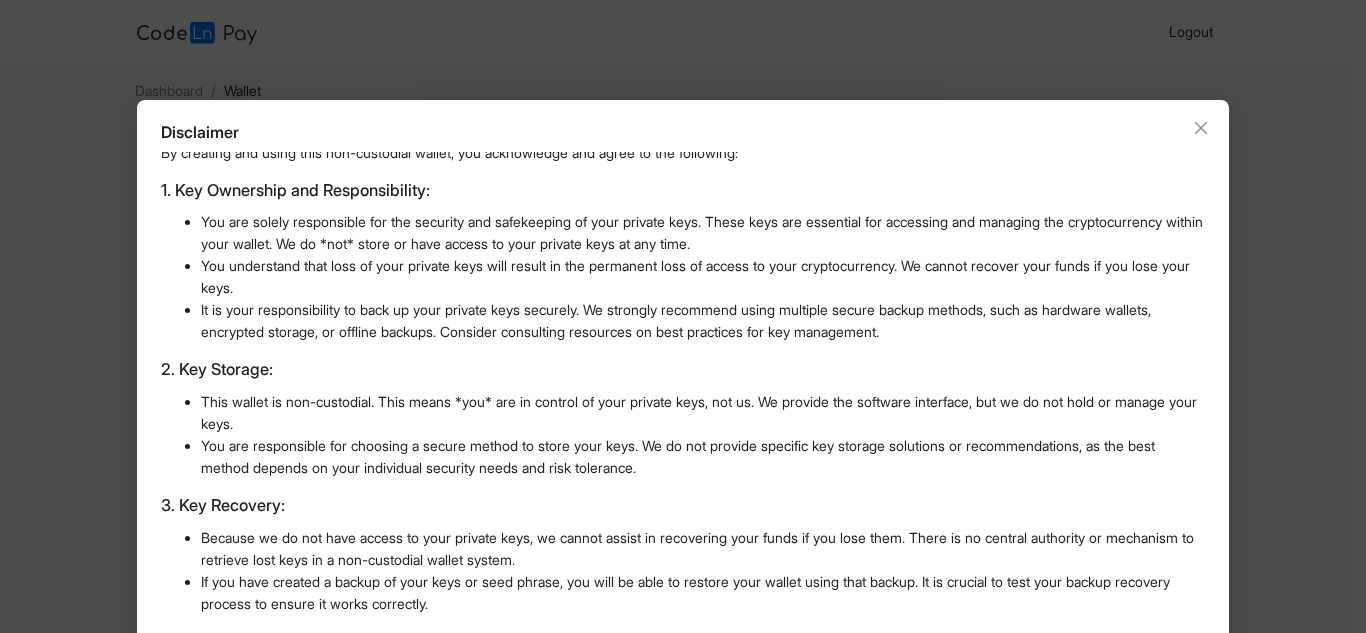 scroll, scrollTop: 100, scrollLeft: 0, axis: vertical 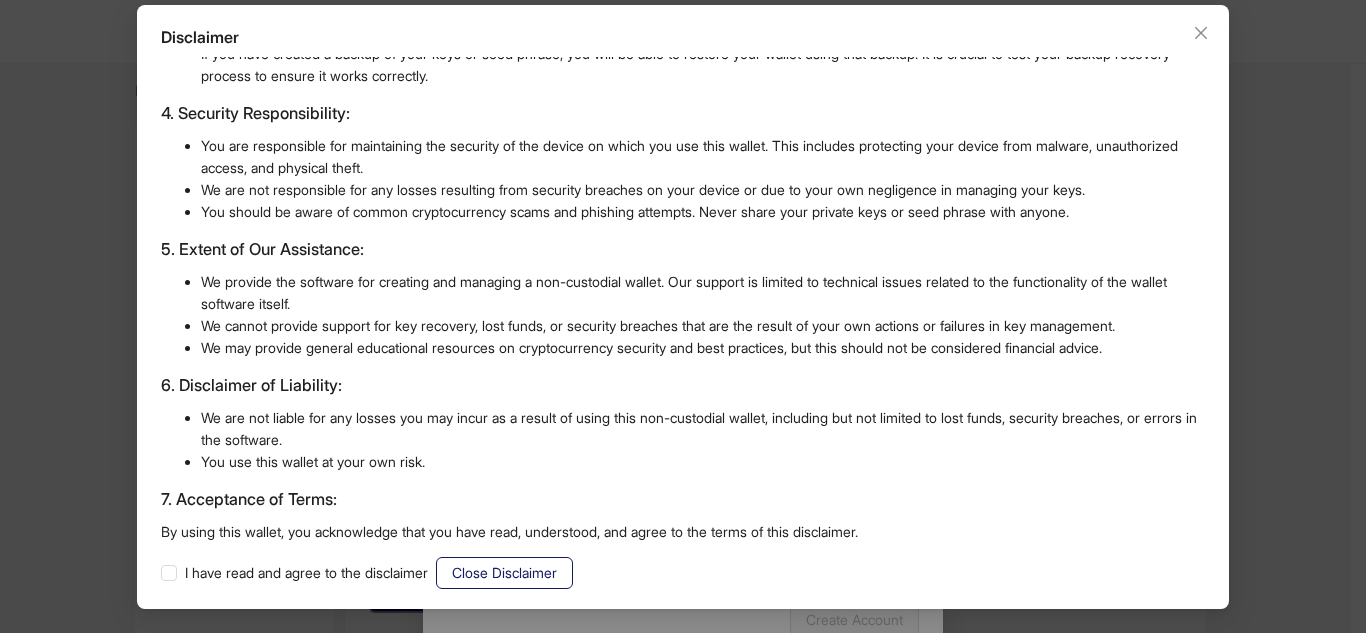 click on "Close Disclaimer" 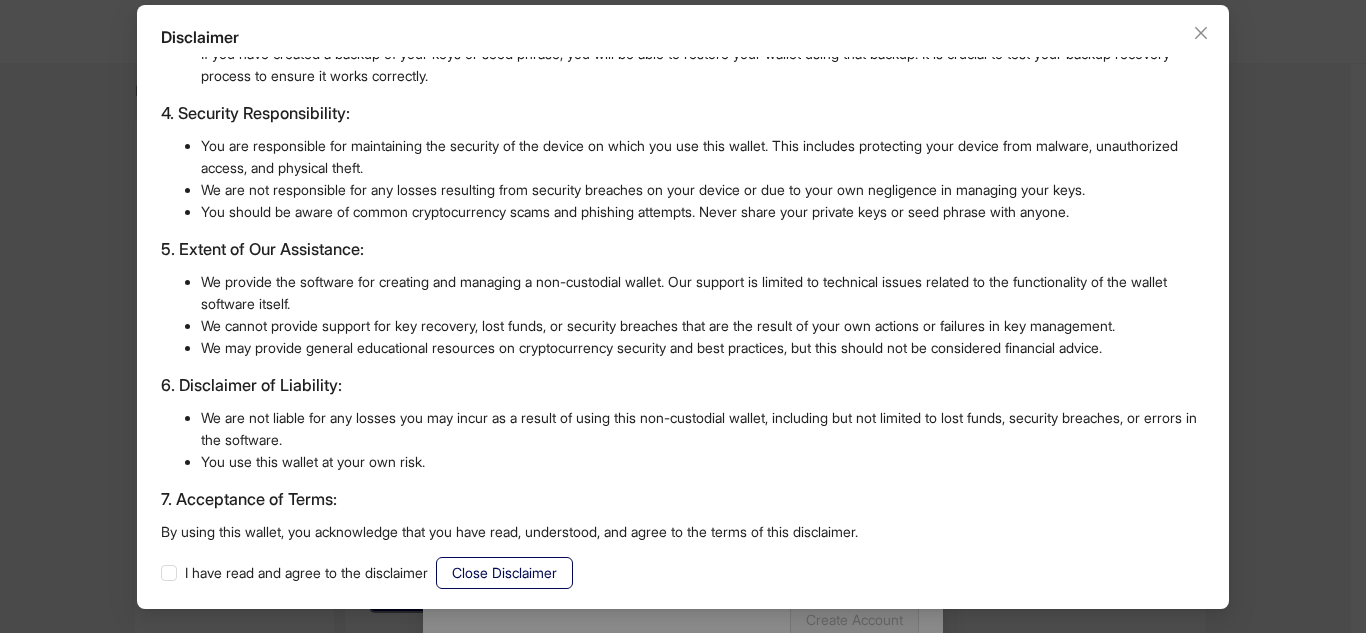 scroll, scrollTop: 0, scrollLeft: 0, axis: both 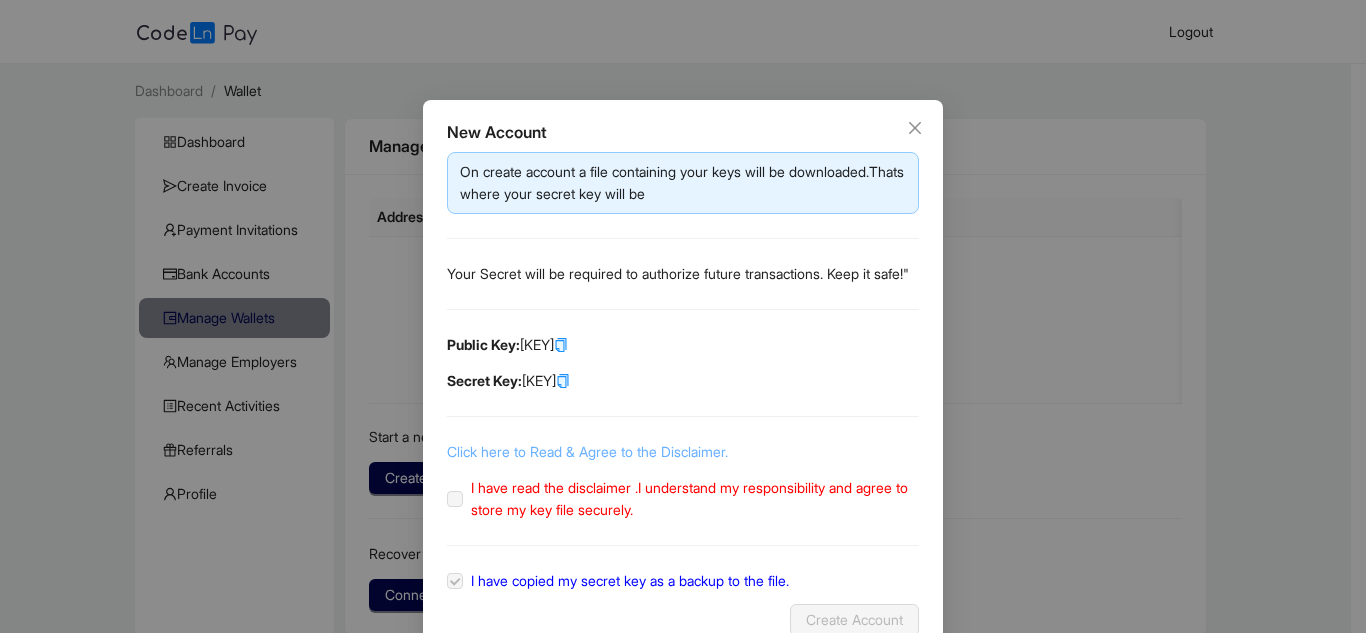 click on "Click here to Read & Agree to the Disclaimer." at bounding box center (587, 451) 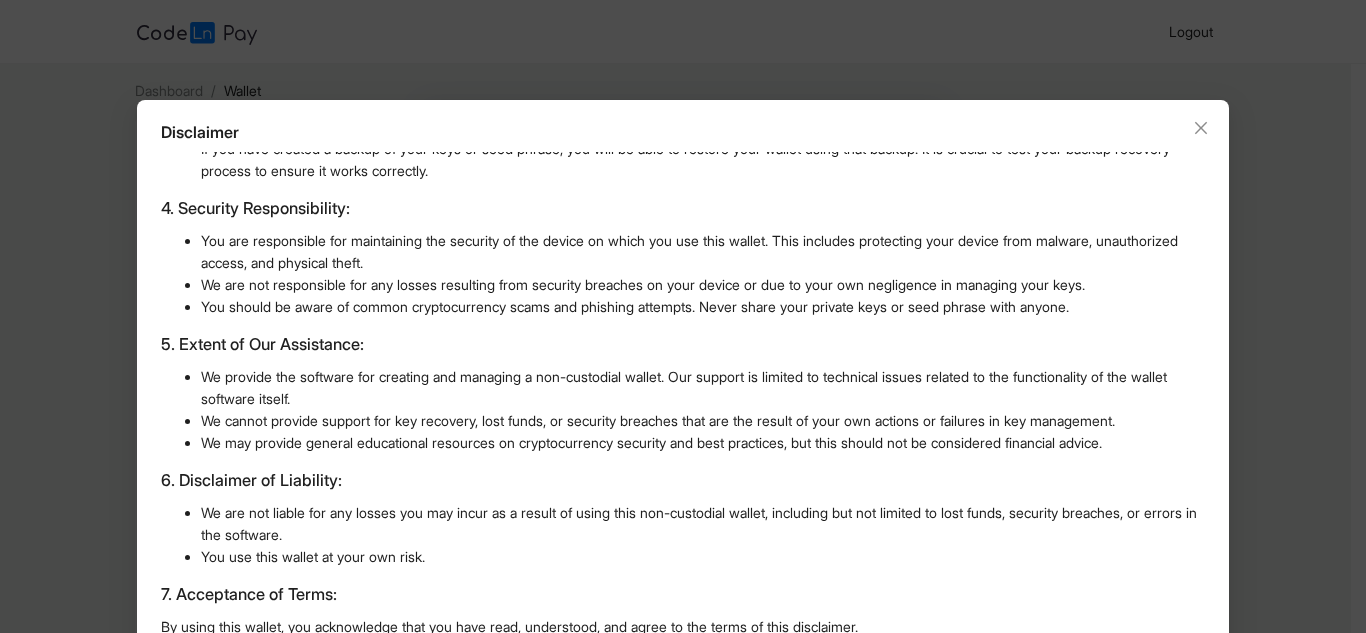 scroll, scrollTop: 95, scrollLeft: 0, axis: vertical 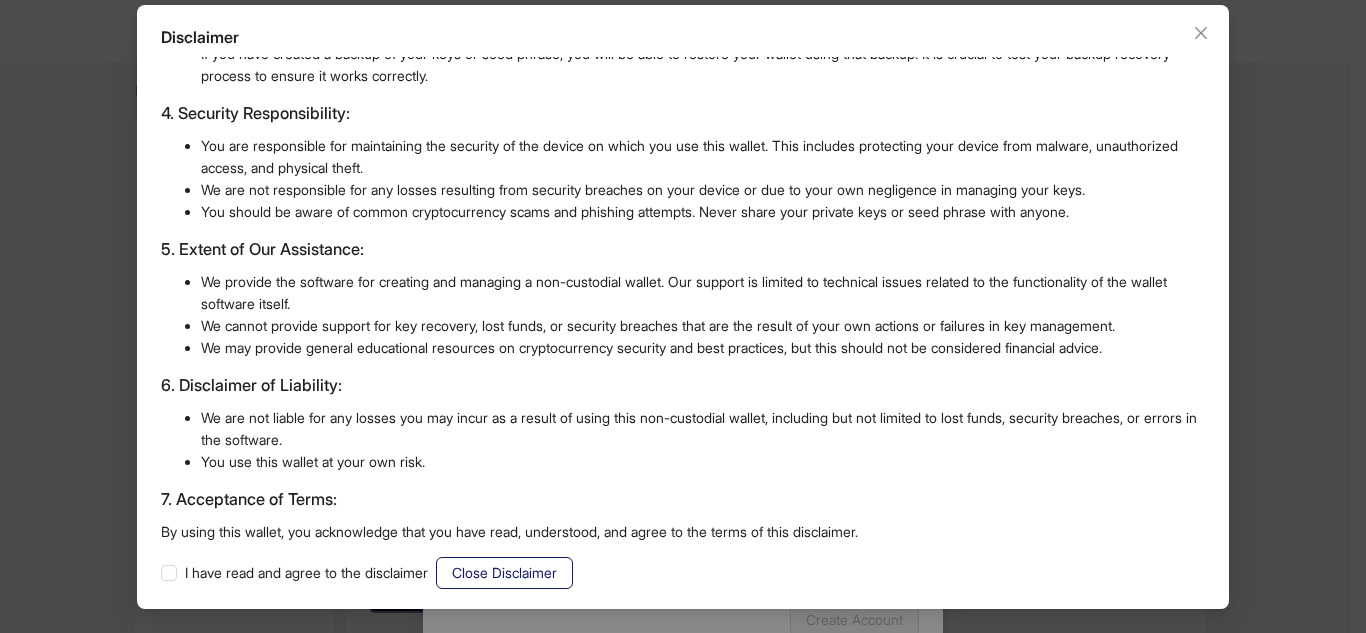 click on "Close Disclaimer" 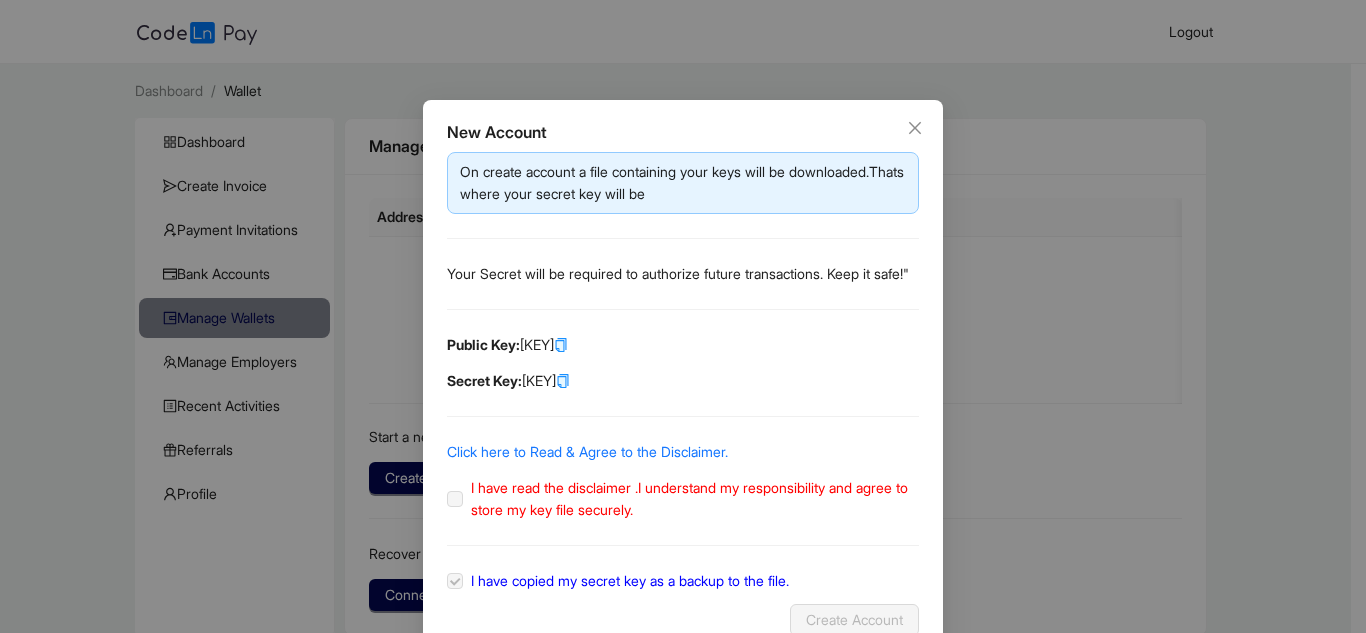 scroll, scrollTop: 0, scrollLeft: 0, axis: both 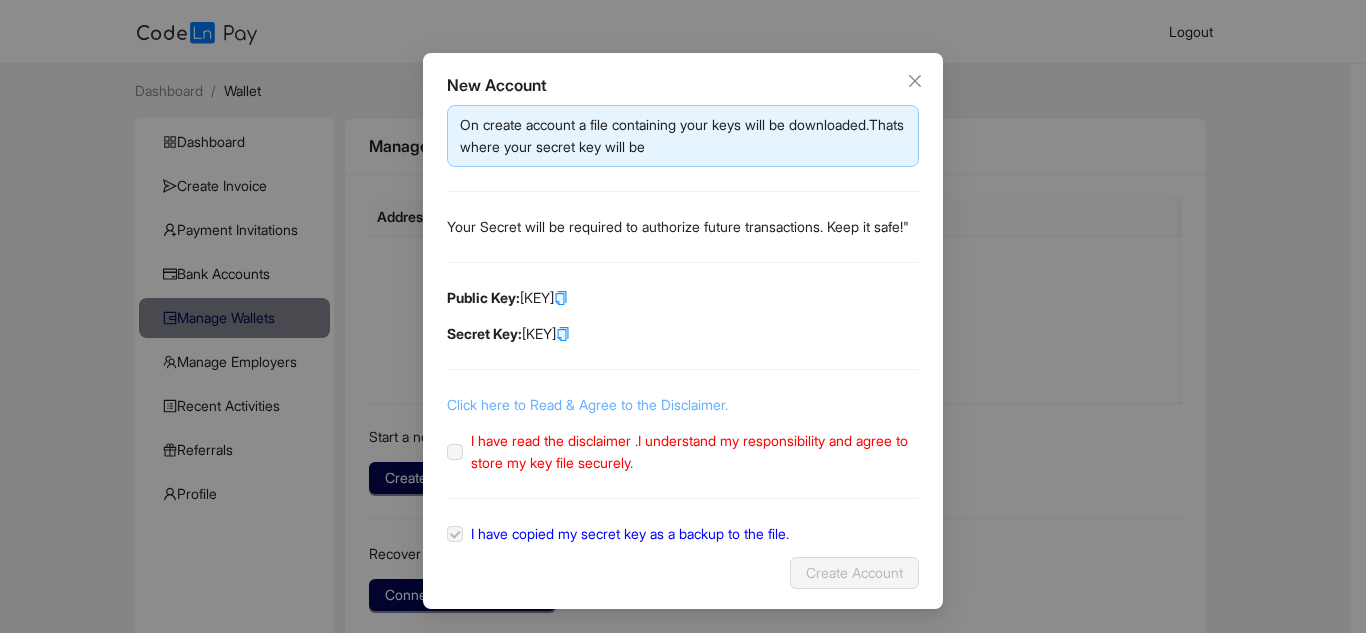 click on "Click here to Read & Agree to the Disclaimer." at bounding box center (587, 404) 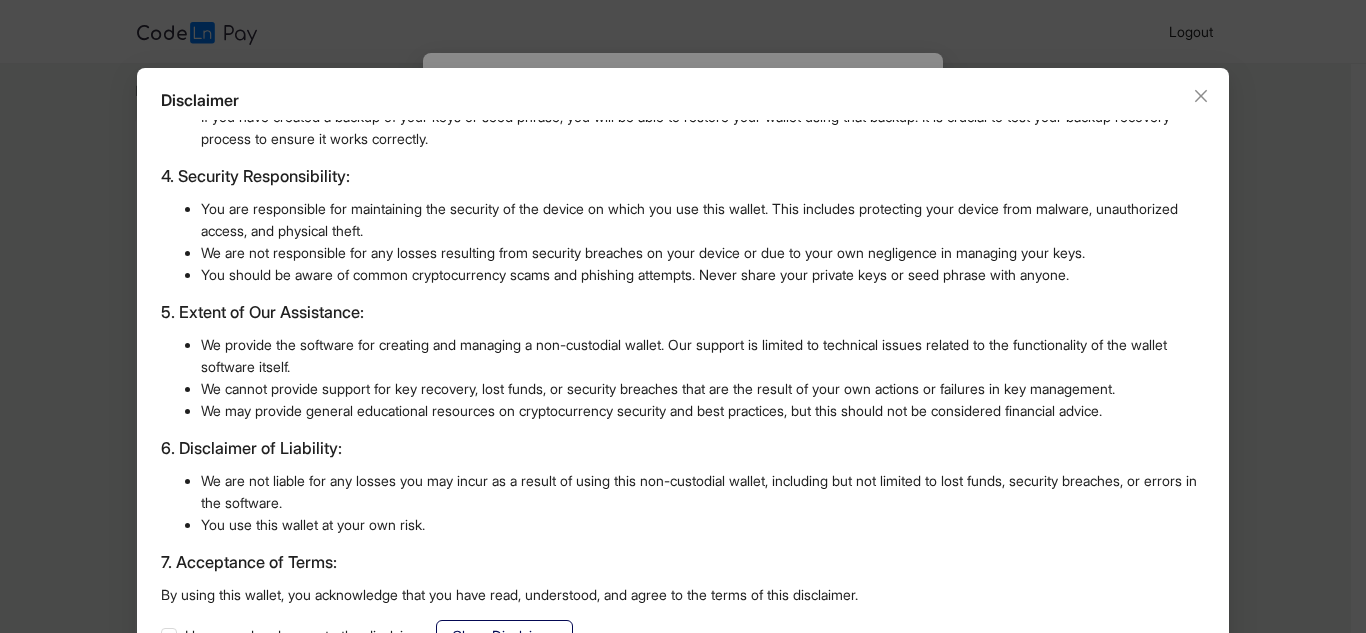 scroll, scrollTop: 0, scrollLeft: 0, axis: both 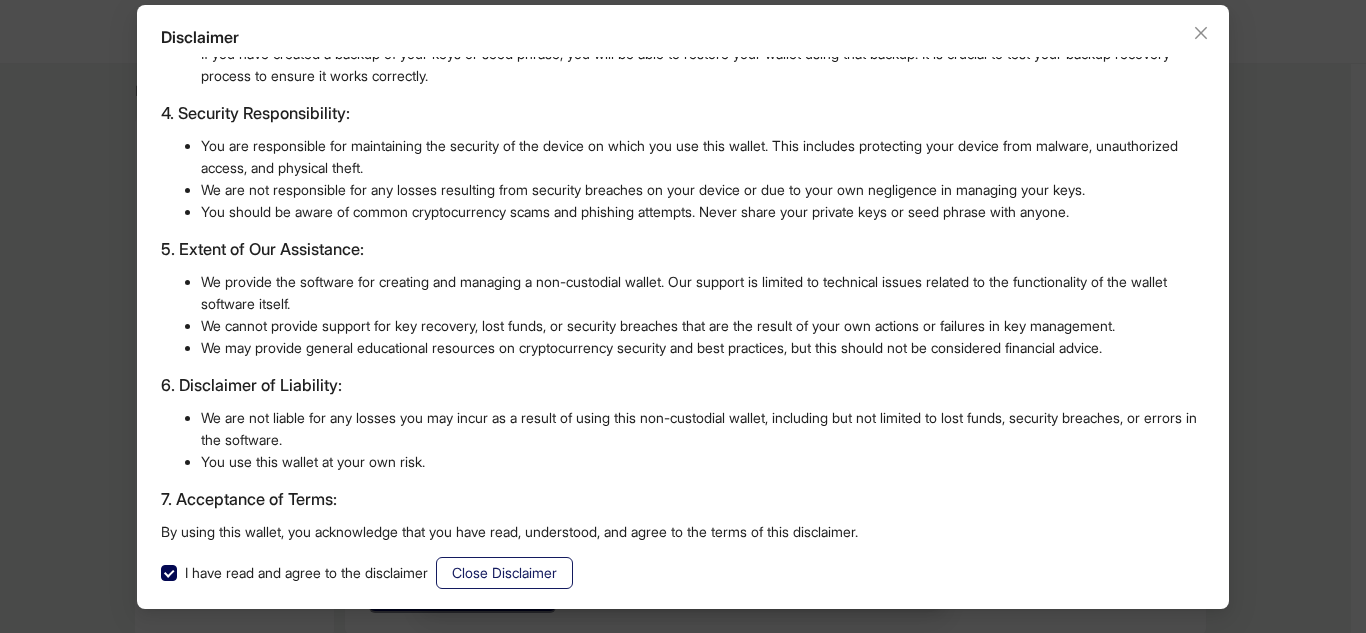 click on "Close Disclaimer" 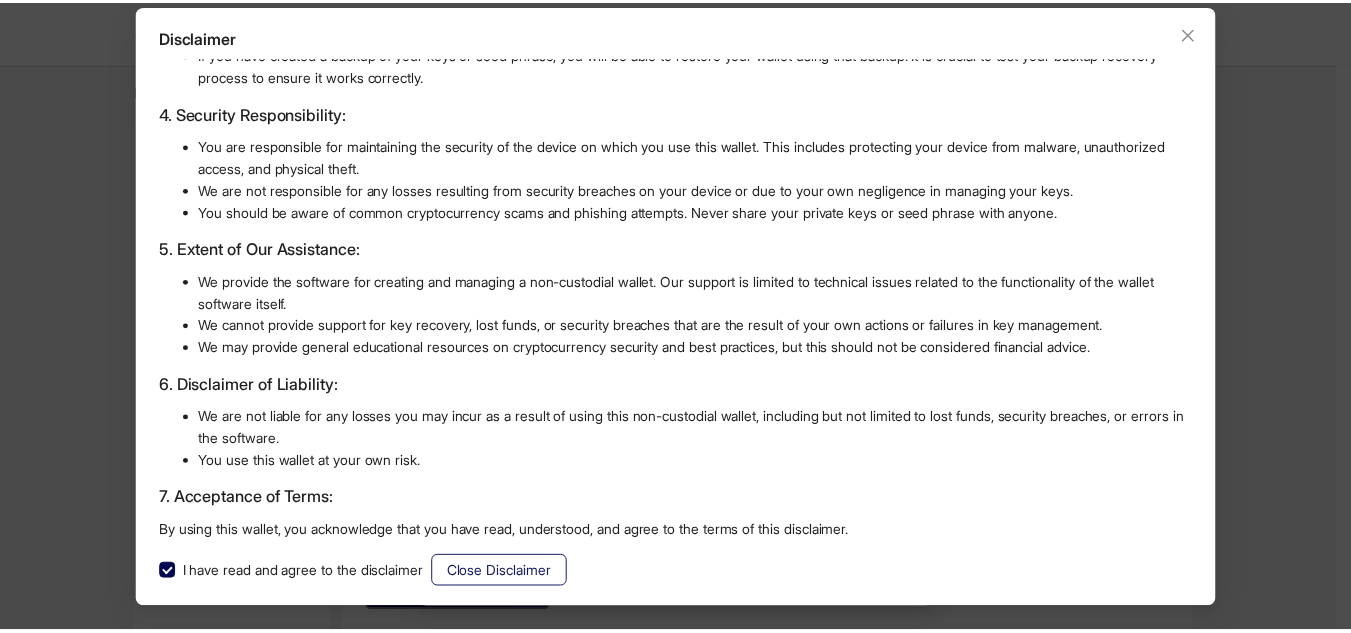 scroll, scrollTop: 0, scrollLeft: 0, axis: both 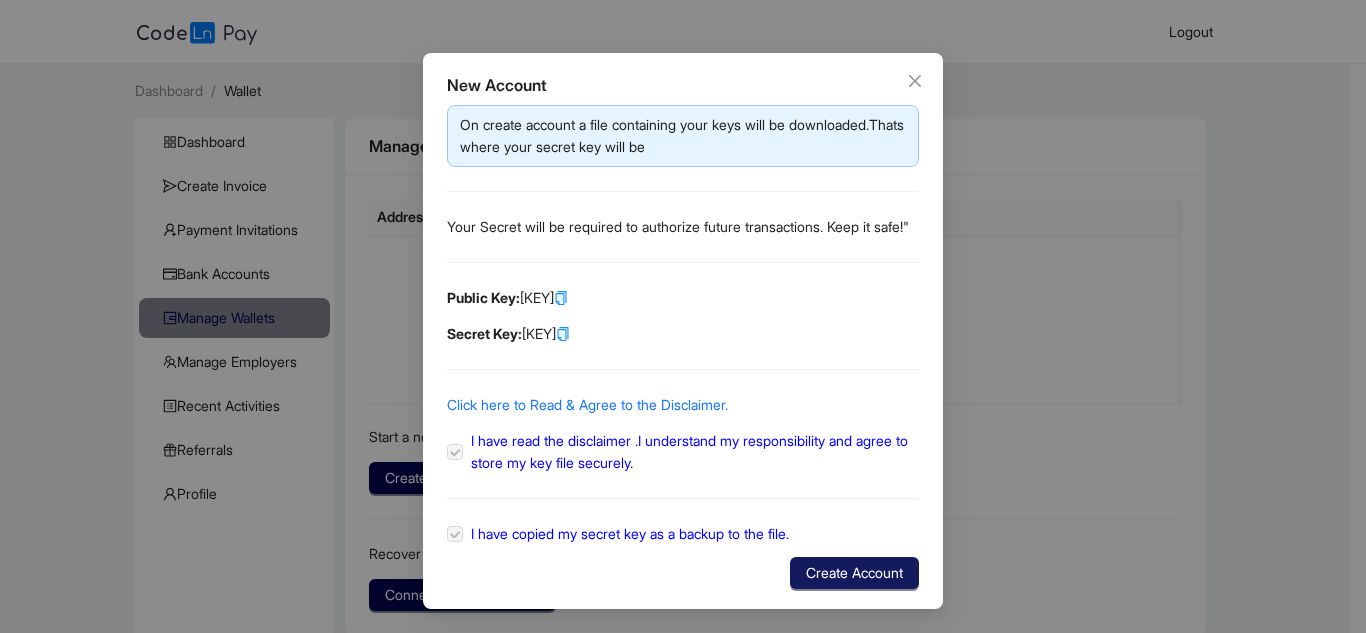 click on "Create Account" 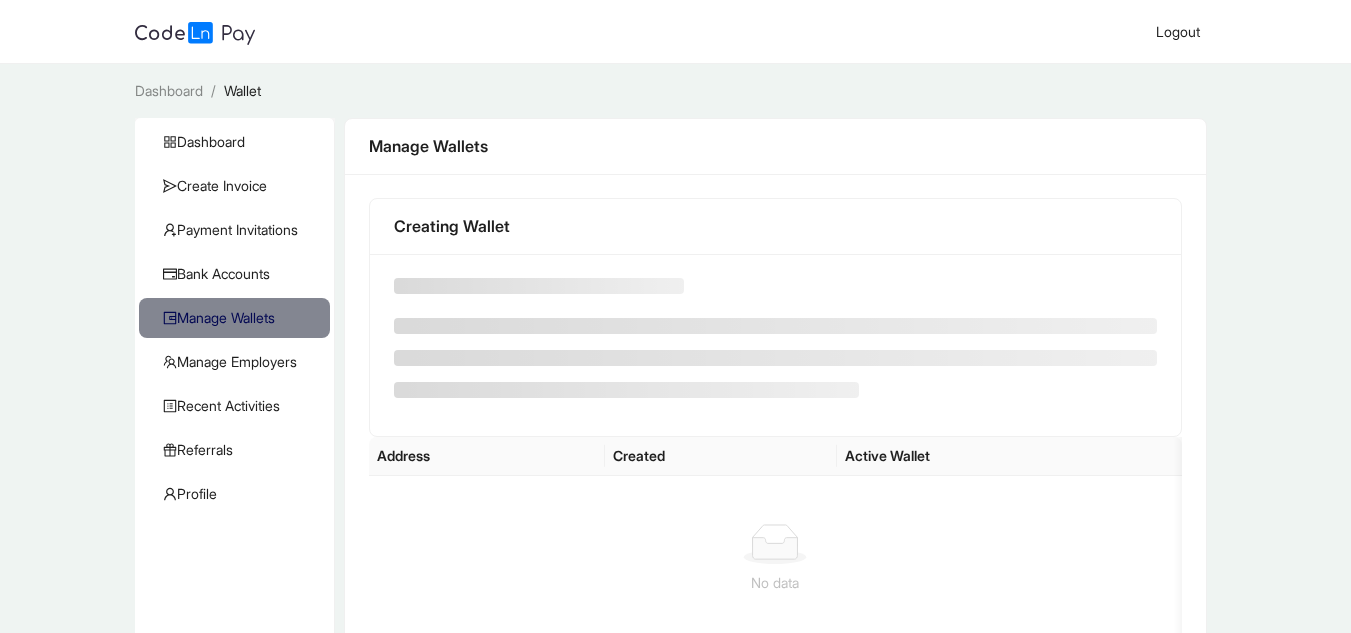 scroll, scrollTop: 0, scrollLeft: 0, axis: both 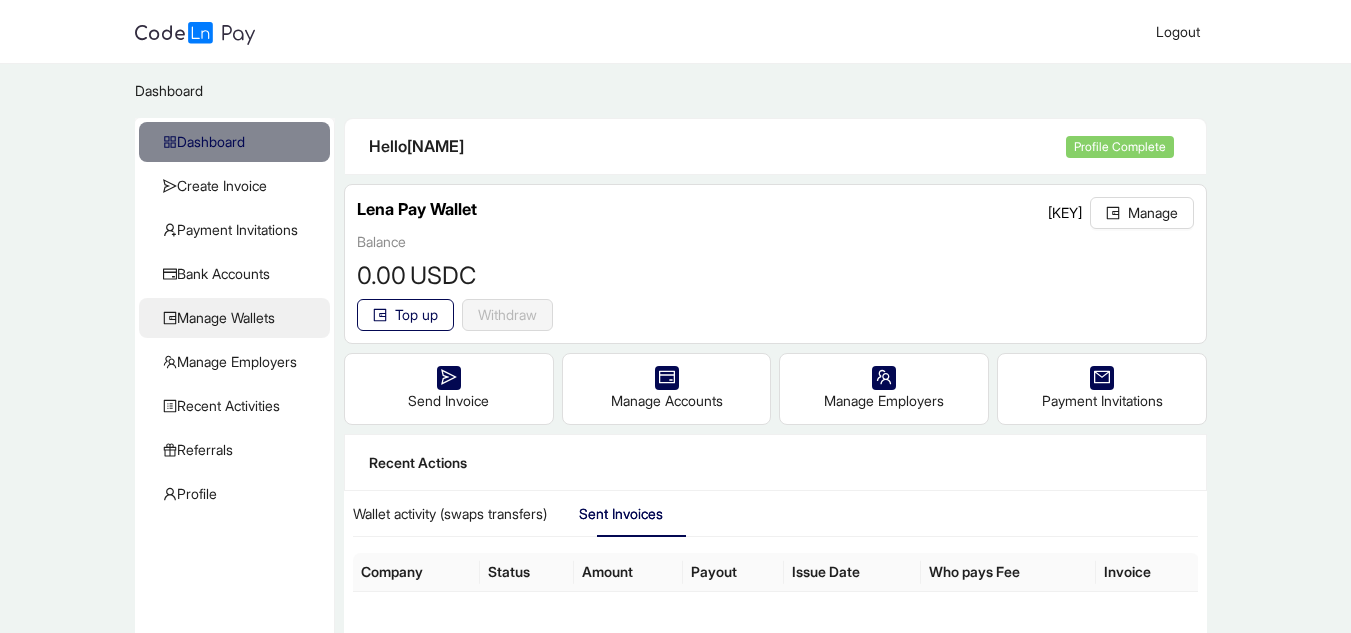 click on "Manage Wallets" 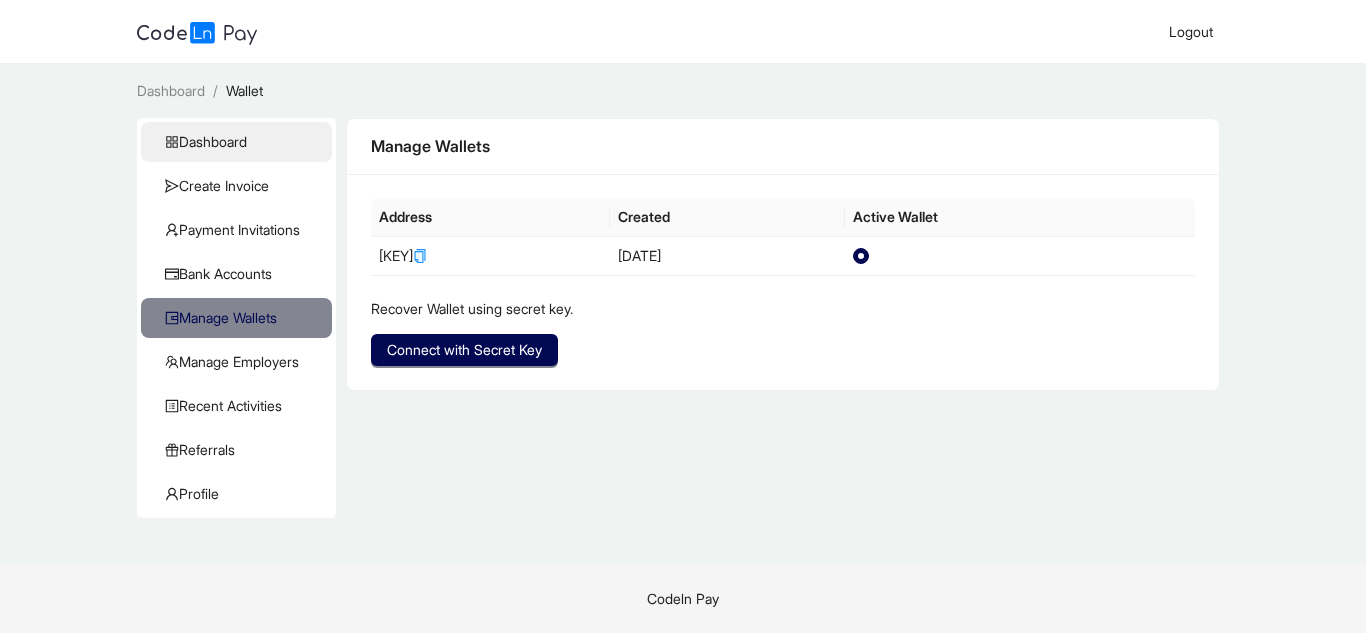 click on "Dashboard" 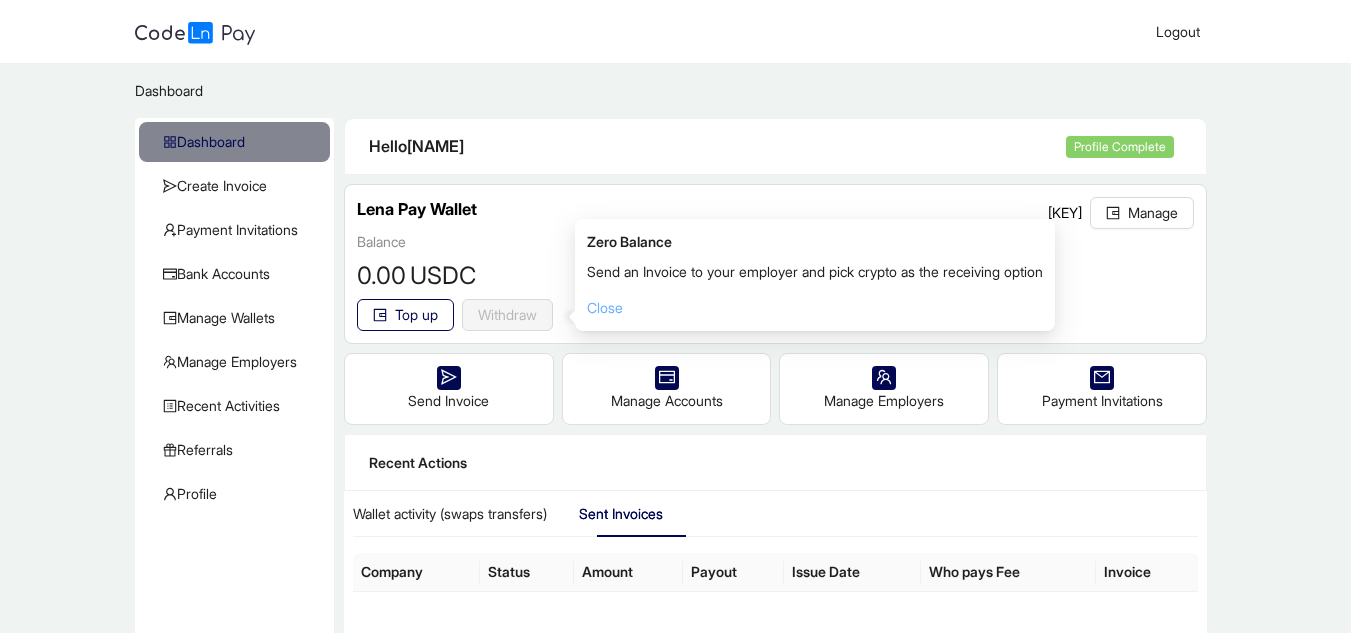 click on "Close" 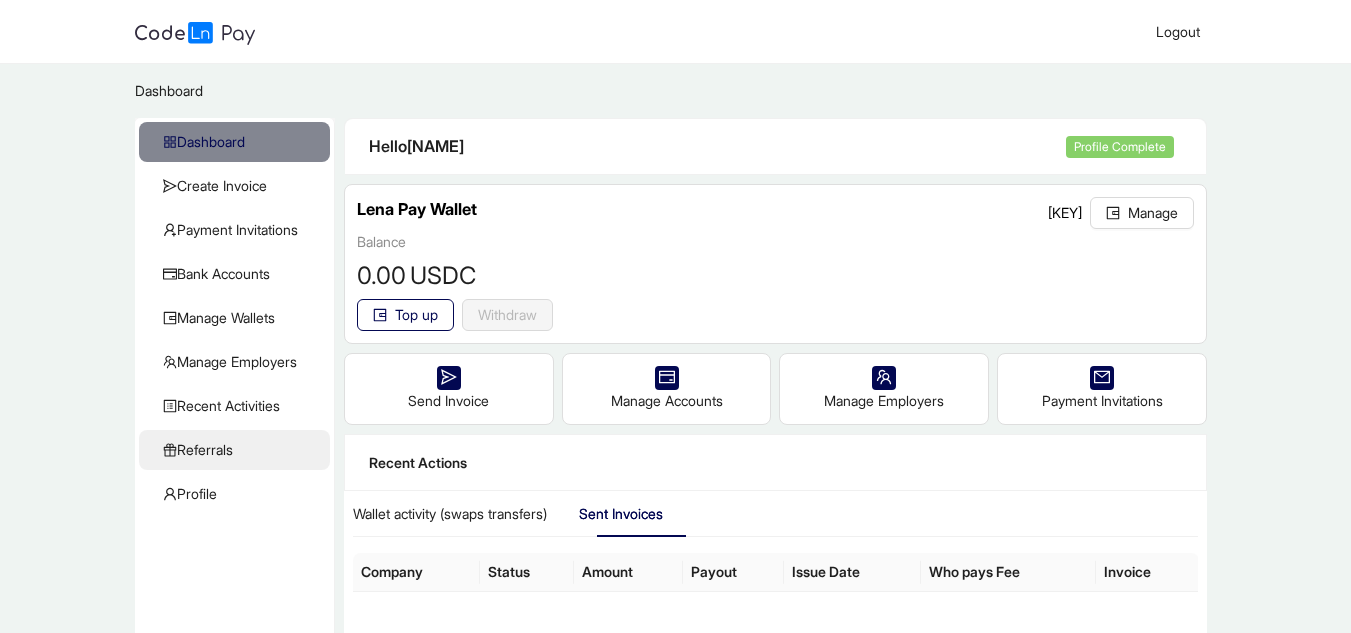 click on "Referrals" 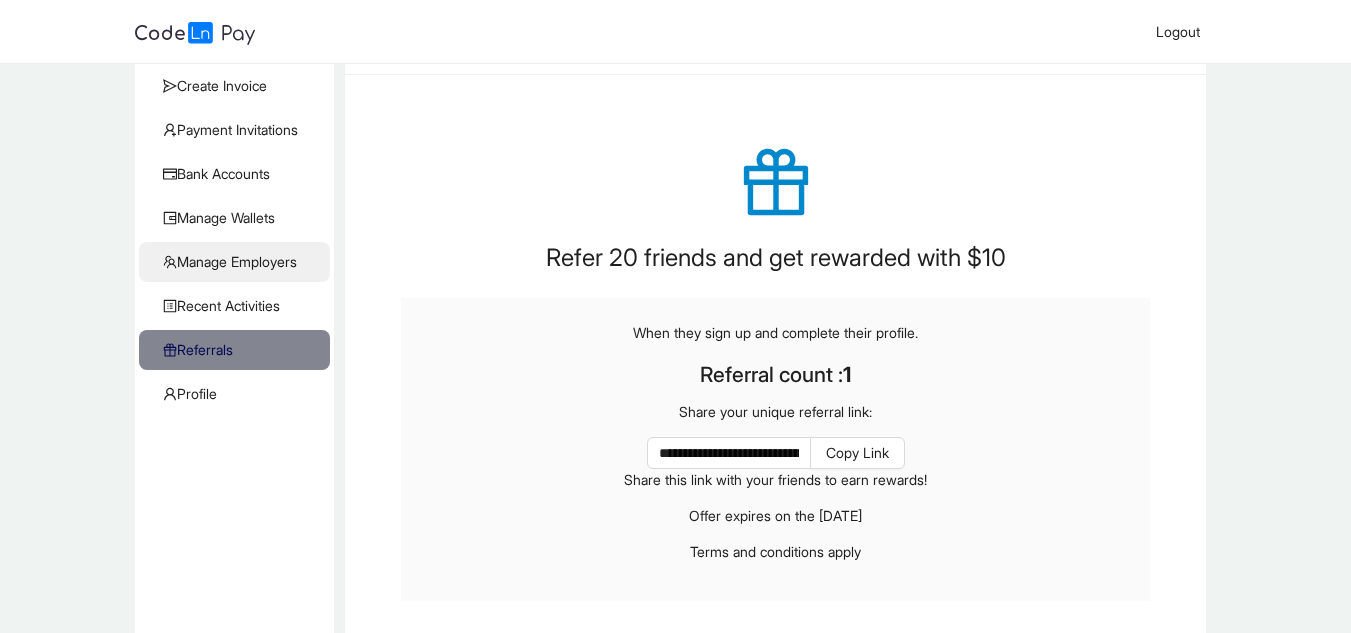 scroll, scrollTop: 0, scrollLeft: 0, axis: both 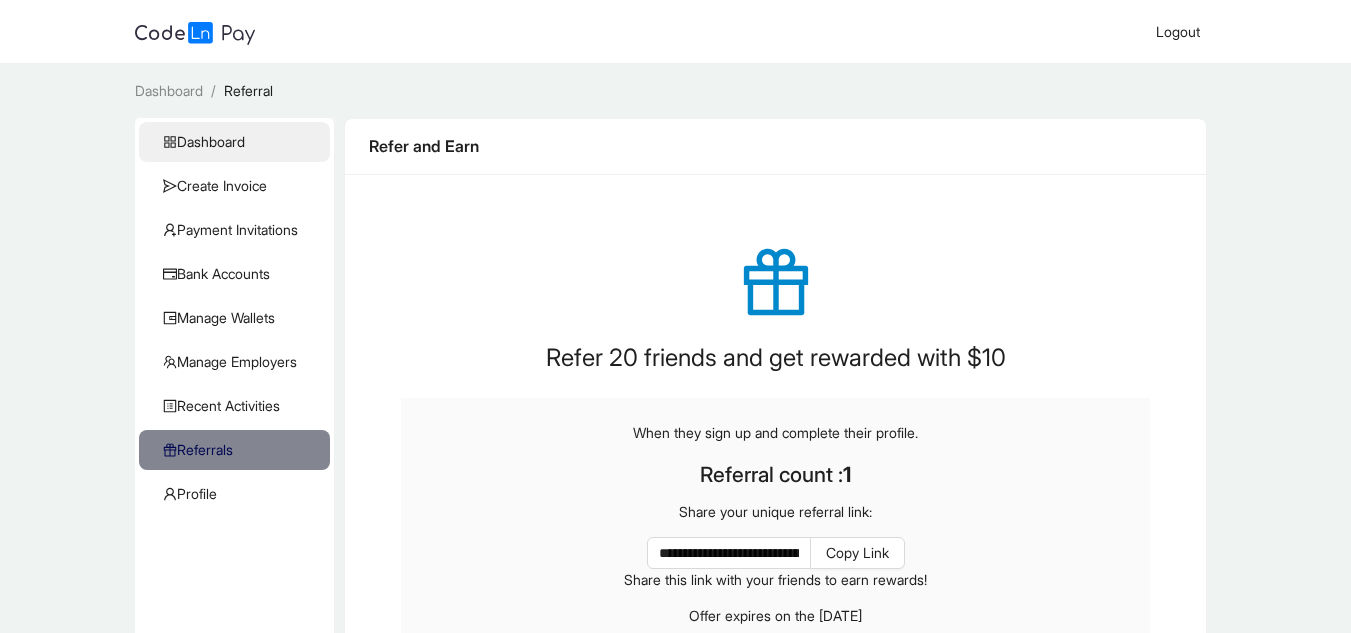 click on "Dashboard" 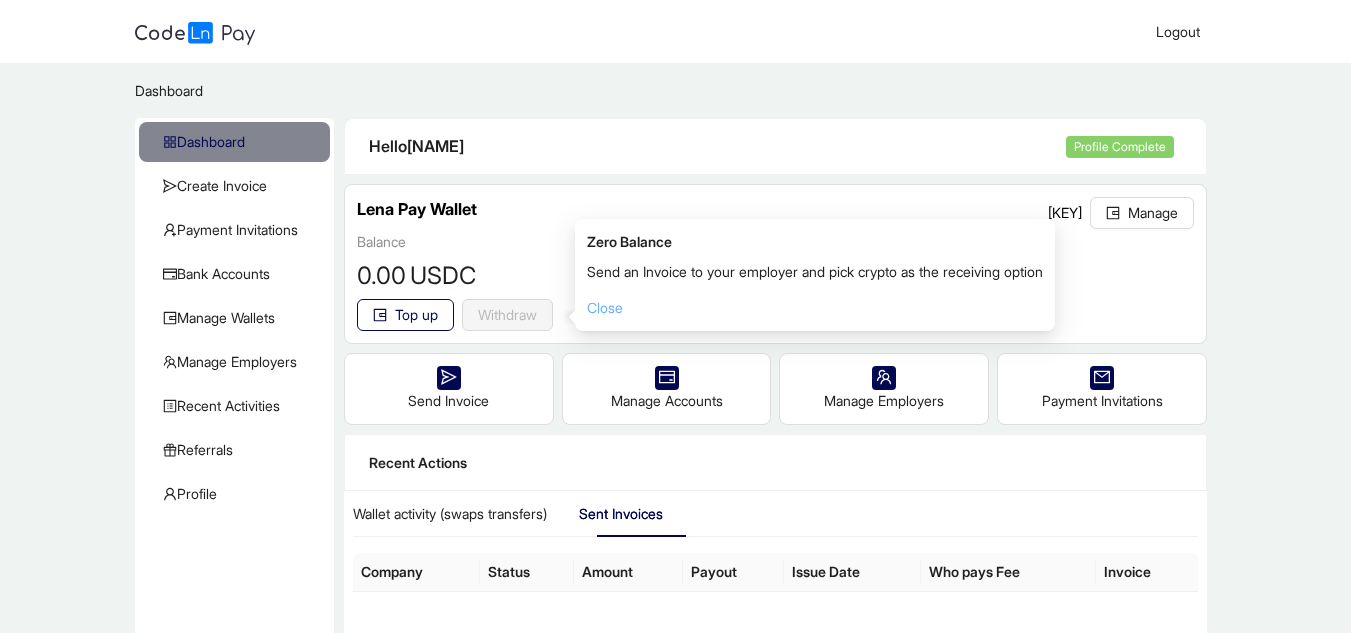 click on "Close" 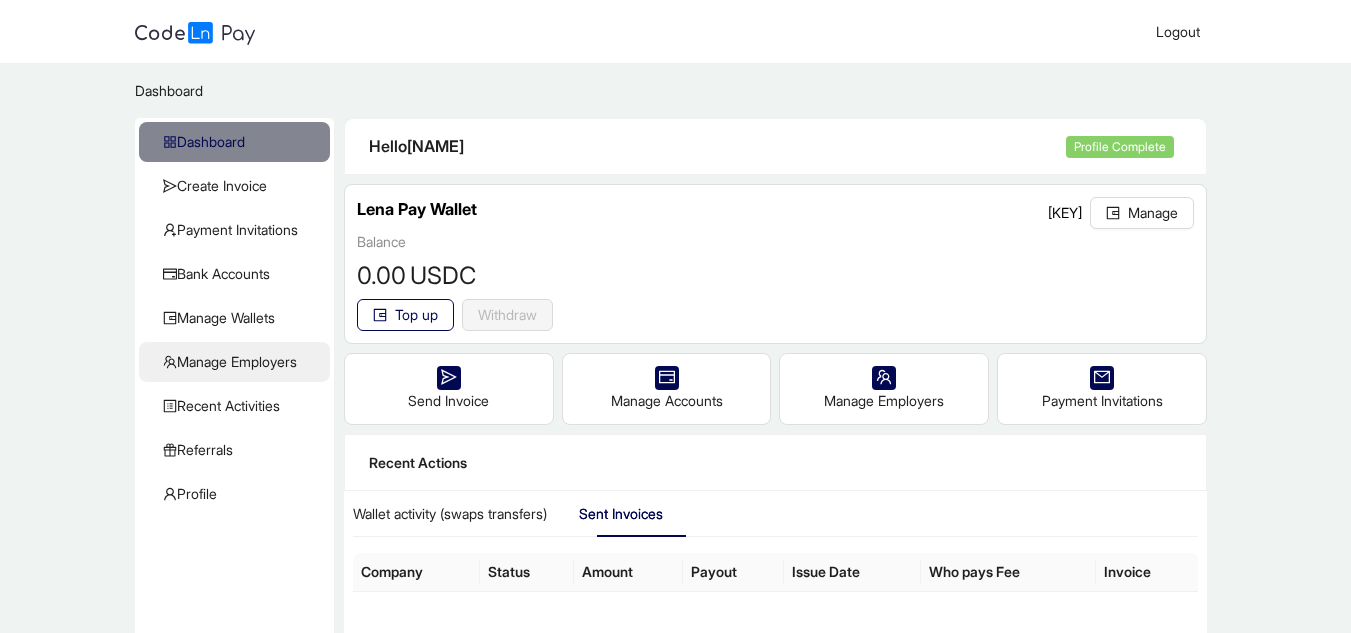 click on "Manage Employers" 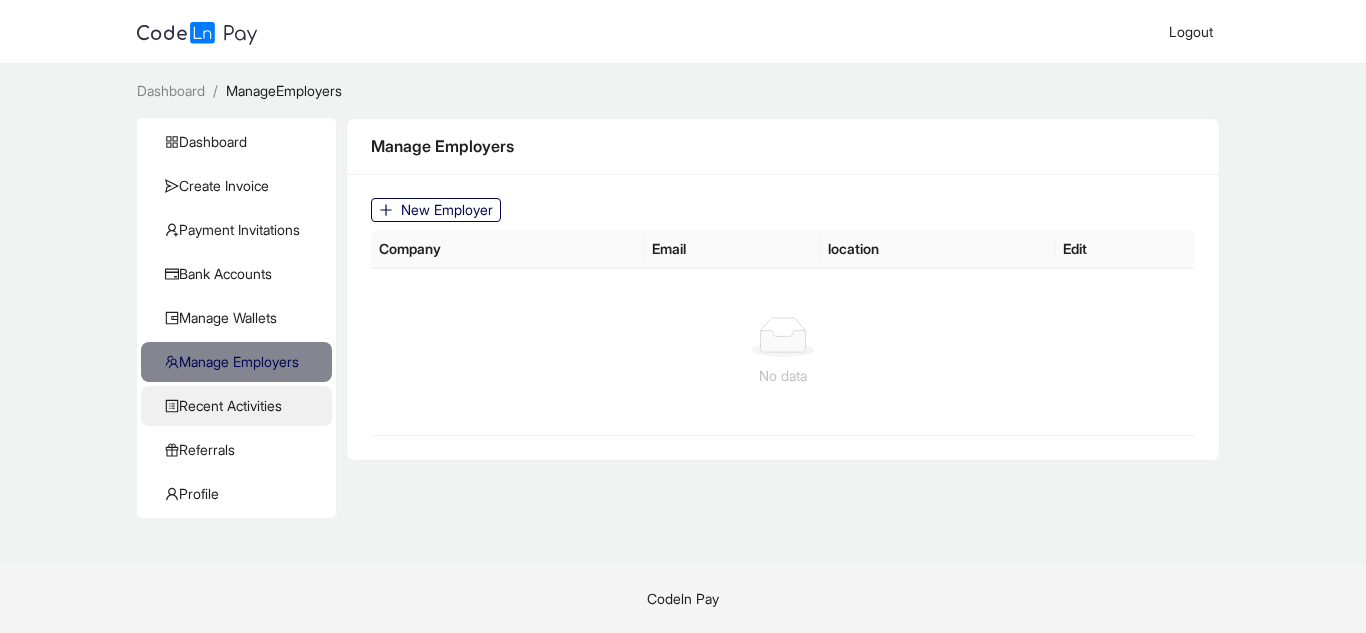 click on "Recent Activities" 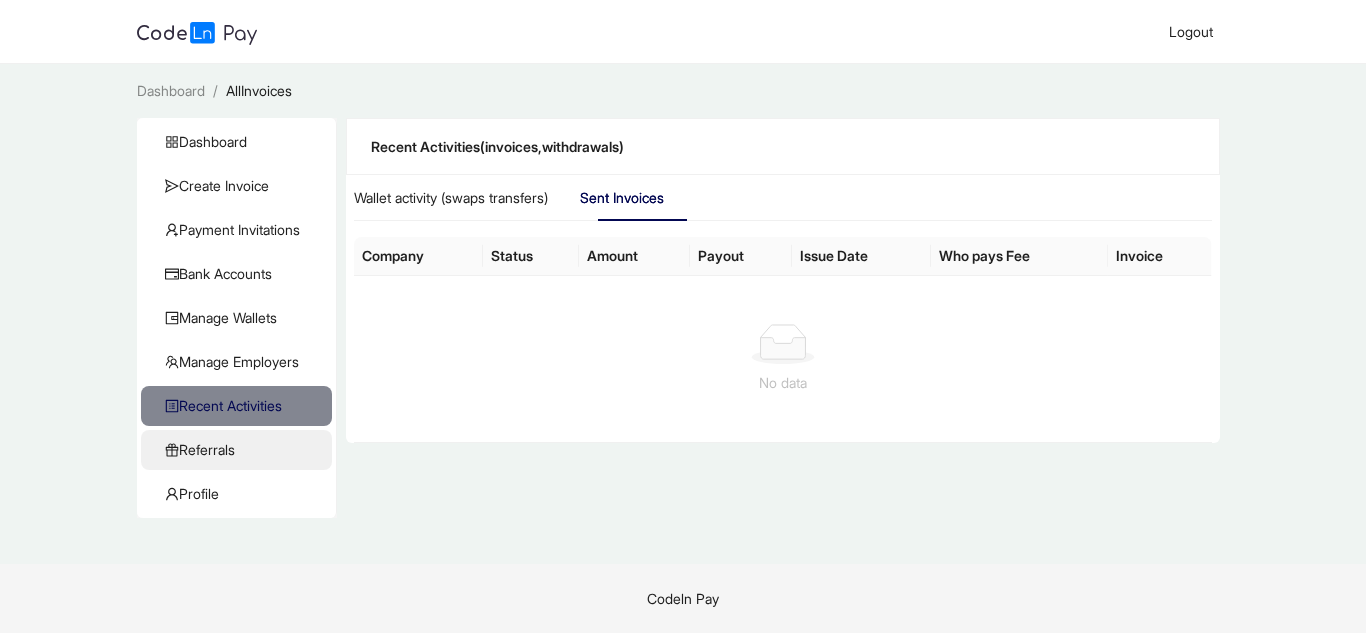 click on "Referrals" 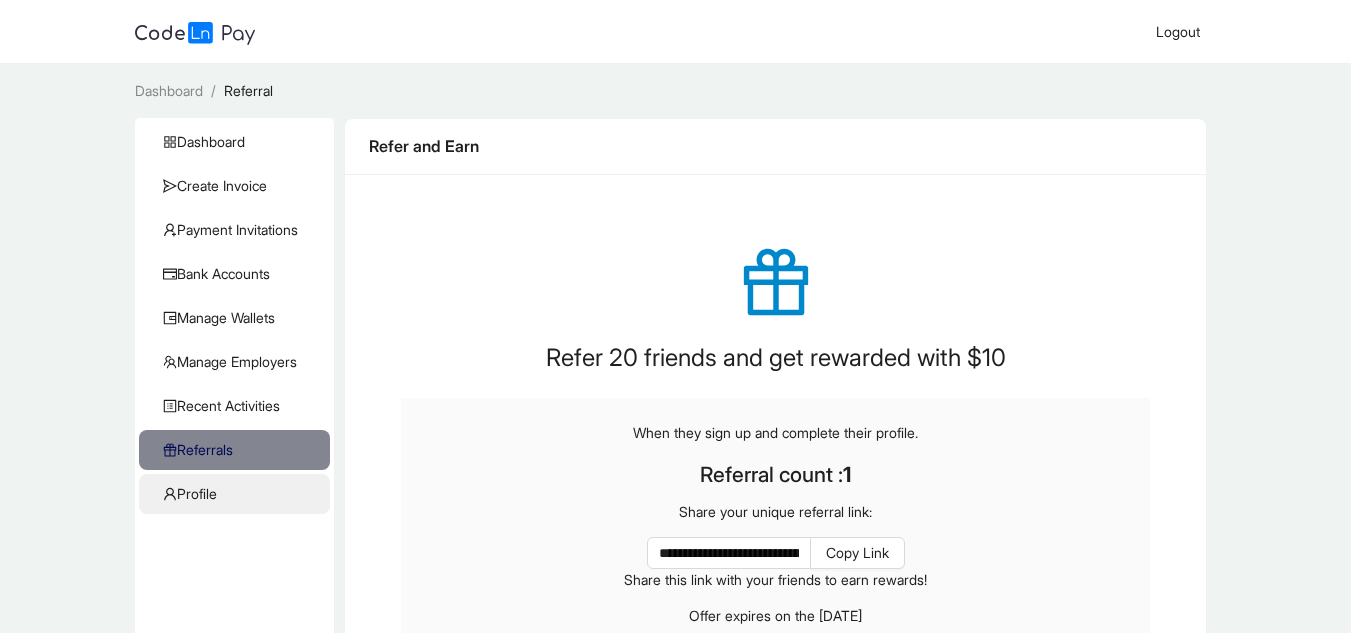 click on "Profile" 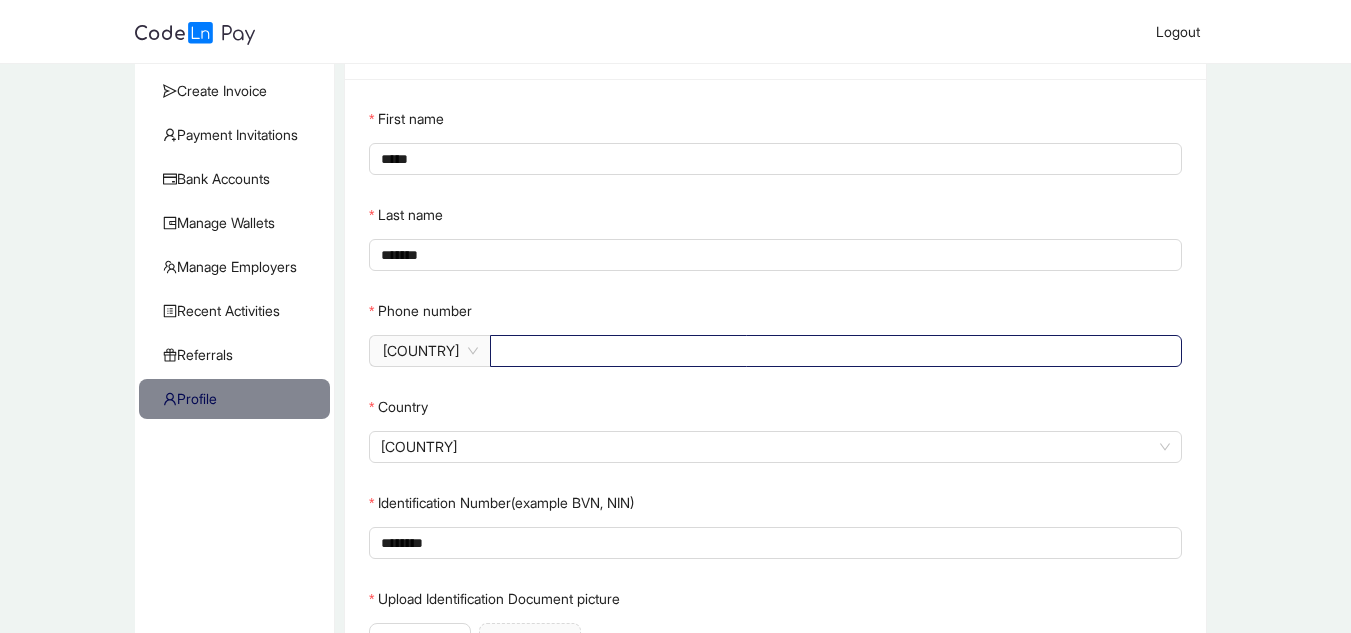 scroll, scrollTop: 0, scrollLeft: 0, axis: both 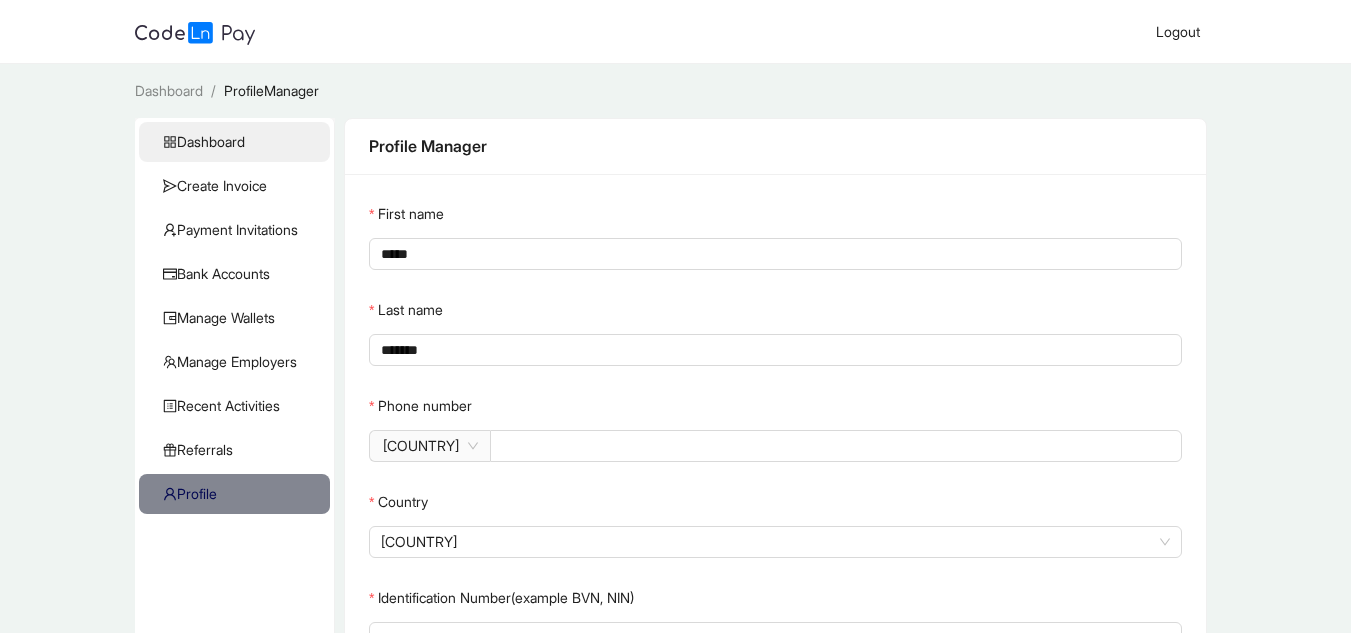 click on "Dashboard" 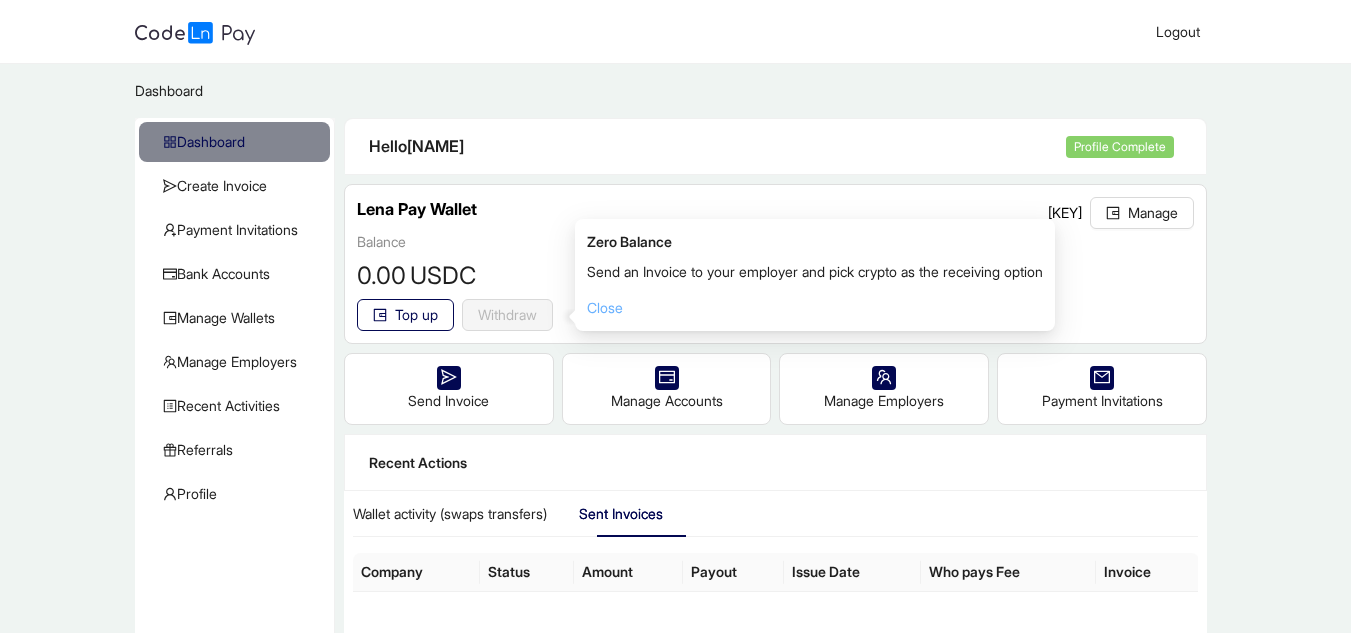 click on "Close" 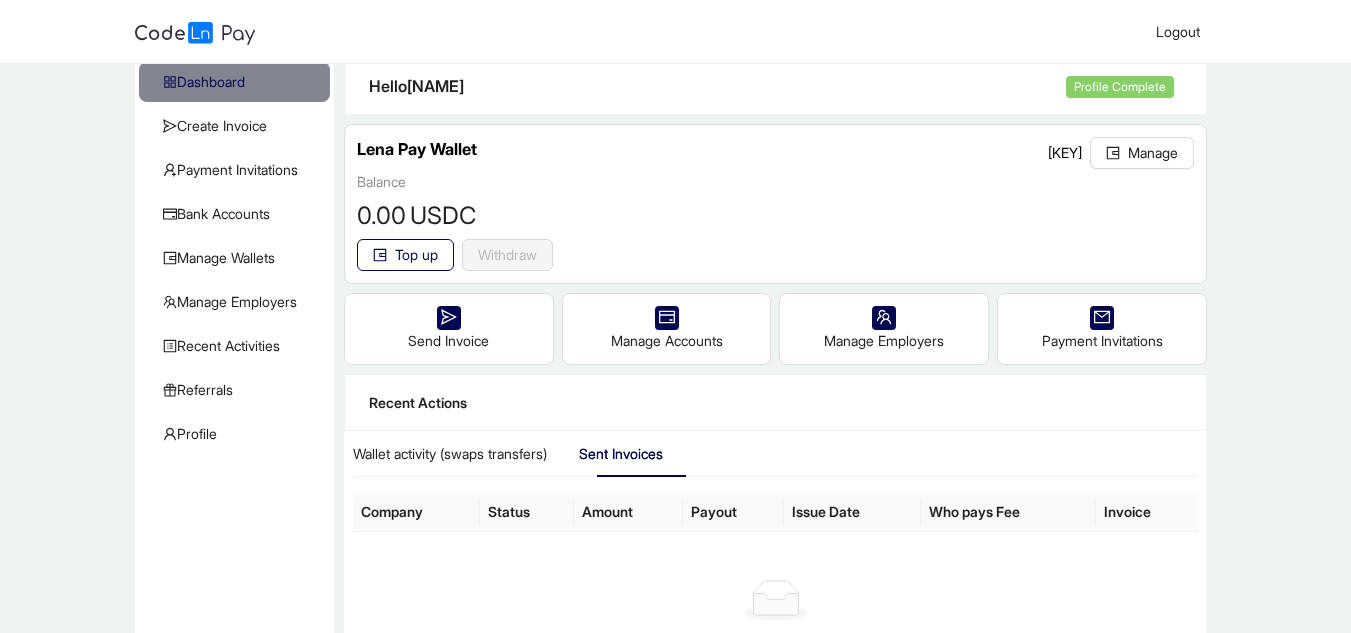 scroll, scrollTop: 0, scrollLeft: 0, axis: both 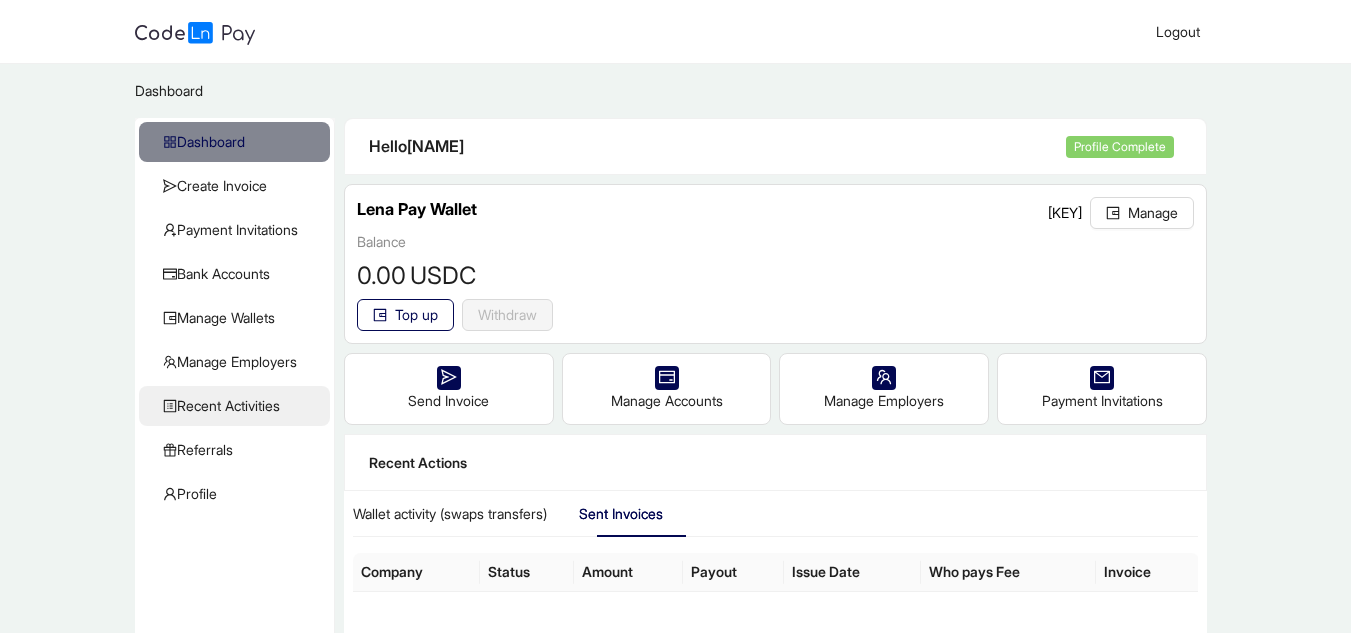 click on "Recent Activities" 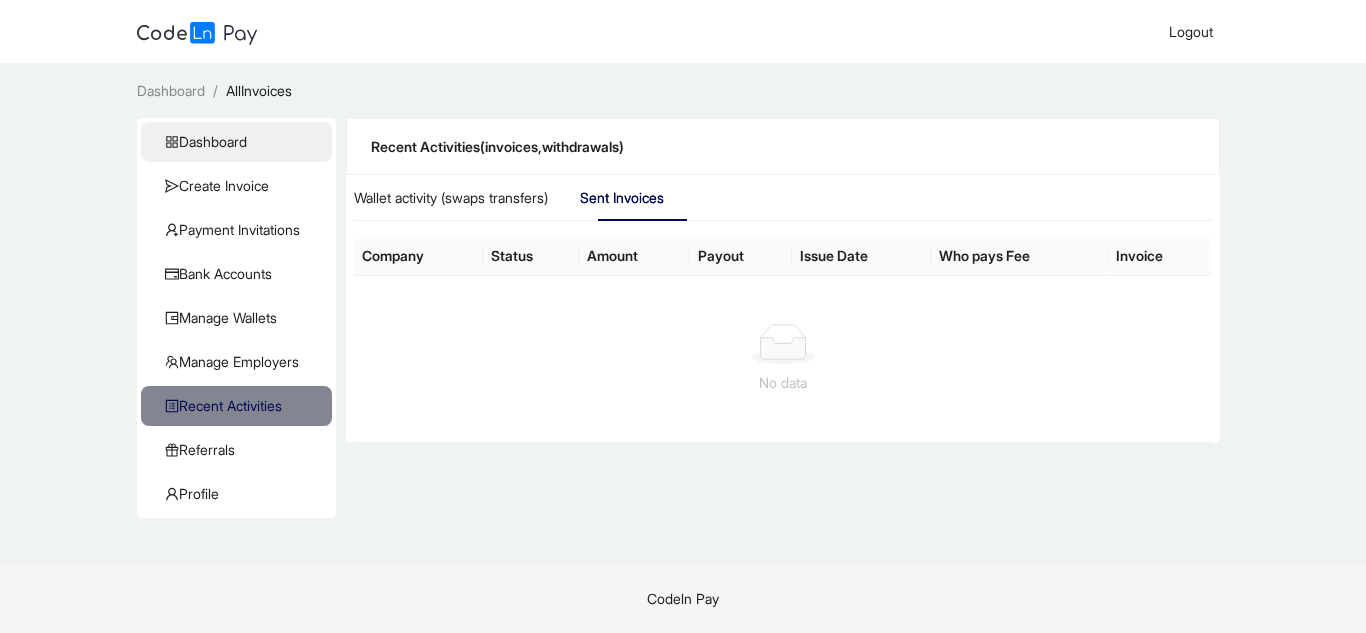click on "Dashboard" 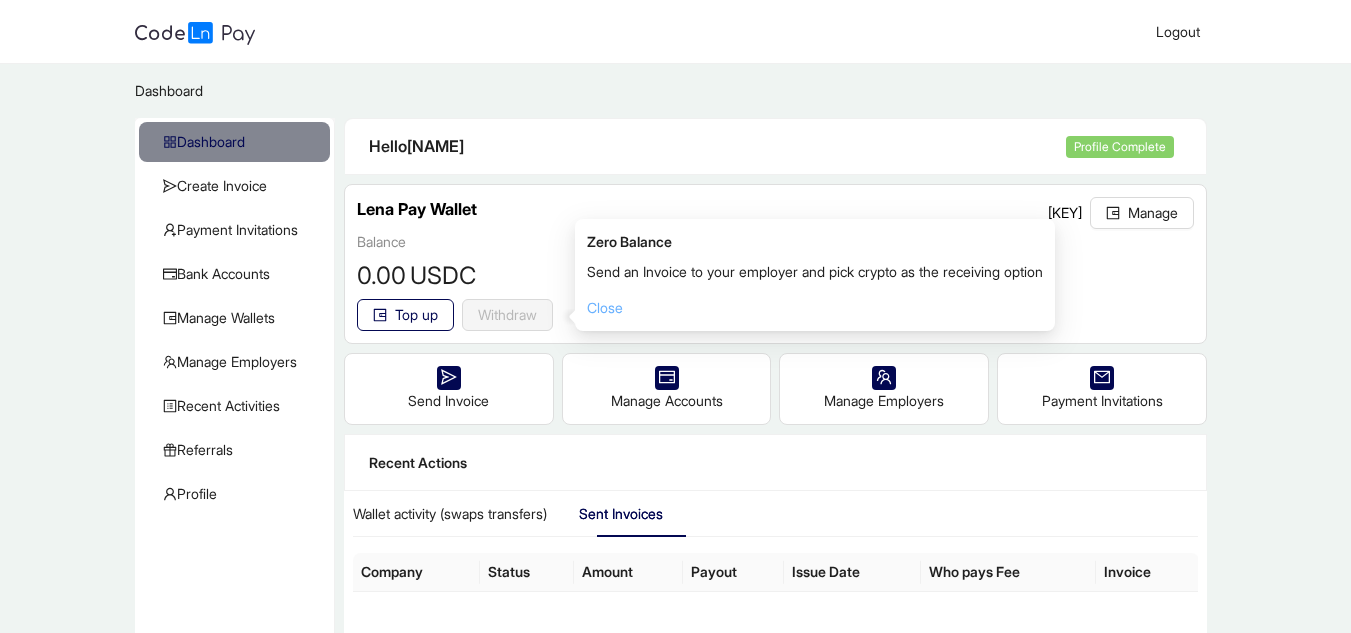 click on "Close" 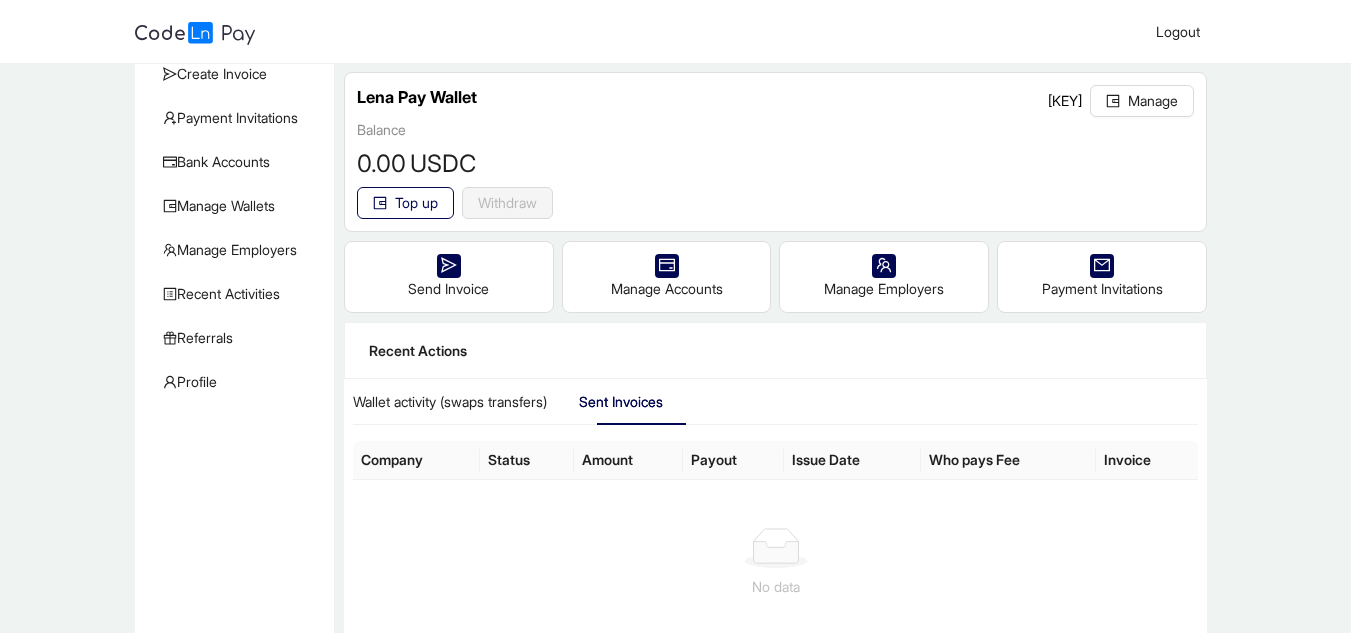 scroll, scrollTop: 195, scrollLeft: 0, axis: vertical 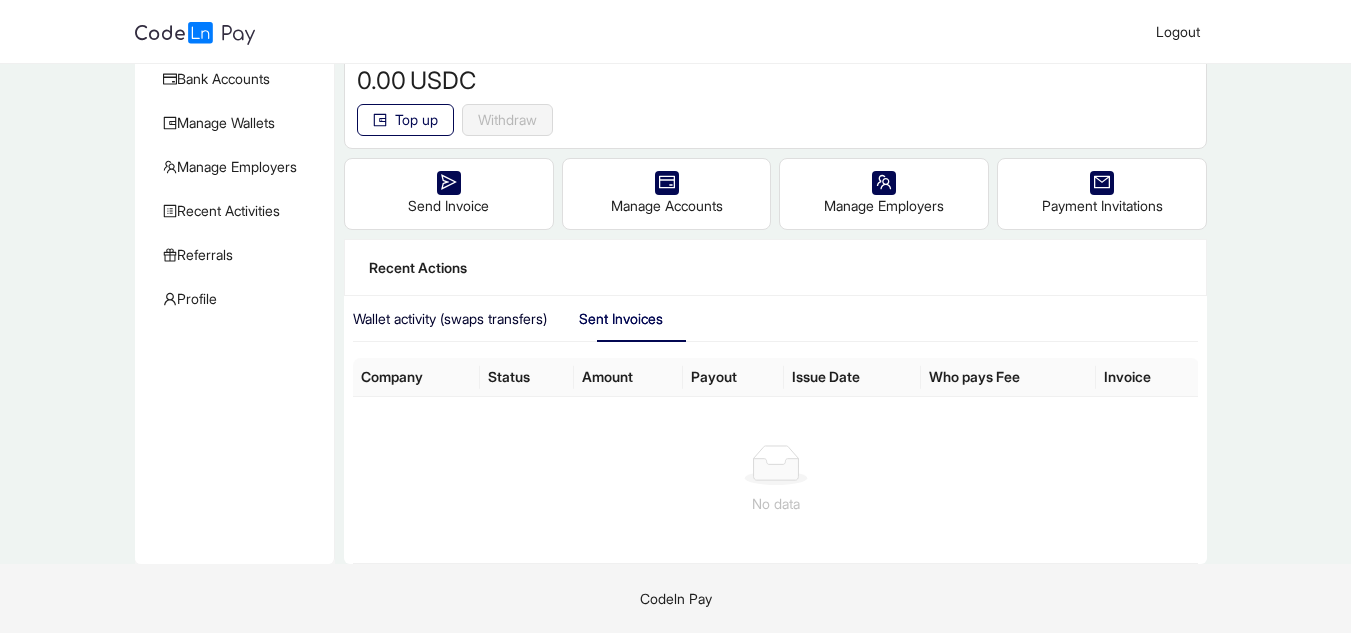 click on "Wallet activity (swaps transfers)" at bounding box center (450, 319) 